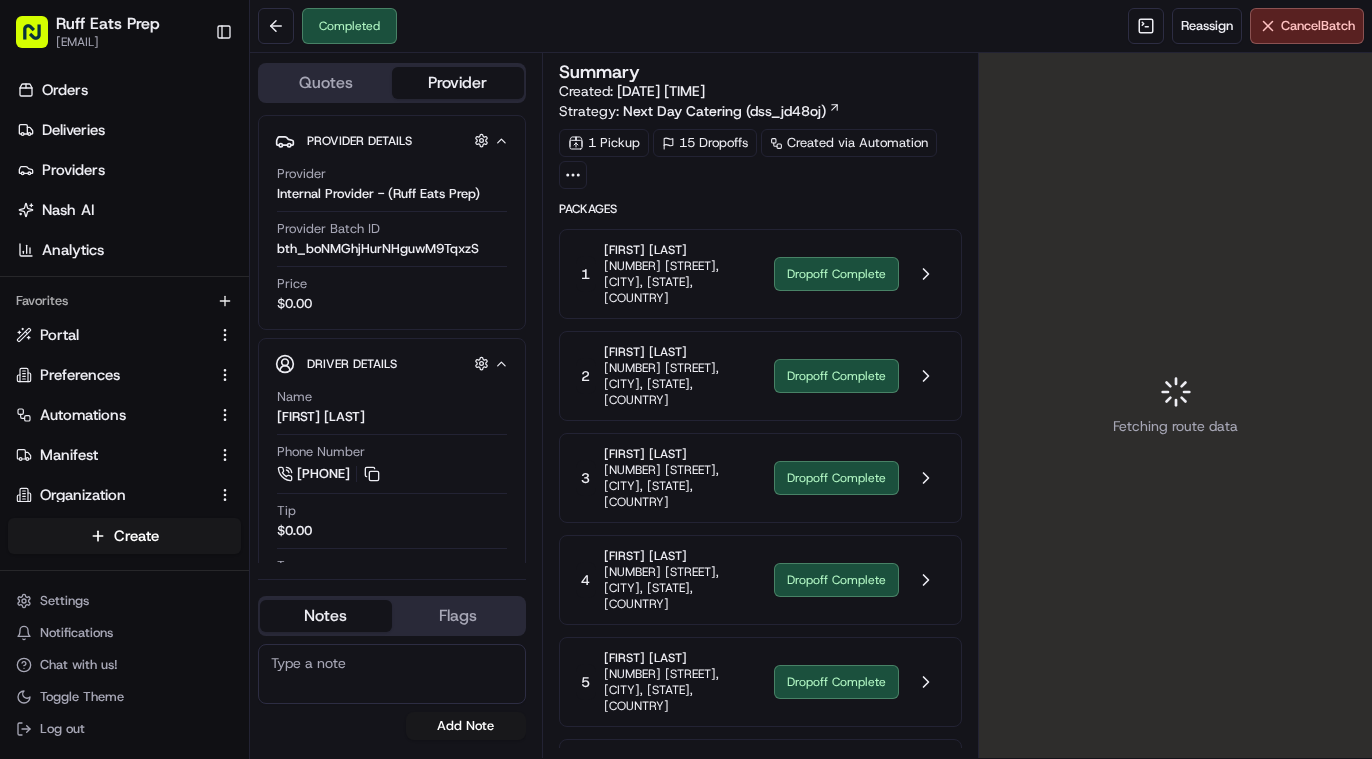 scroll, scrollTop: 0, scrollLeft: 0, axis: both 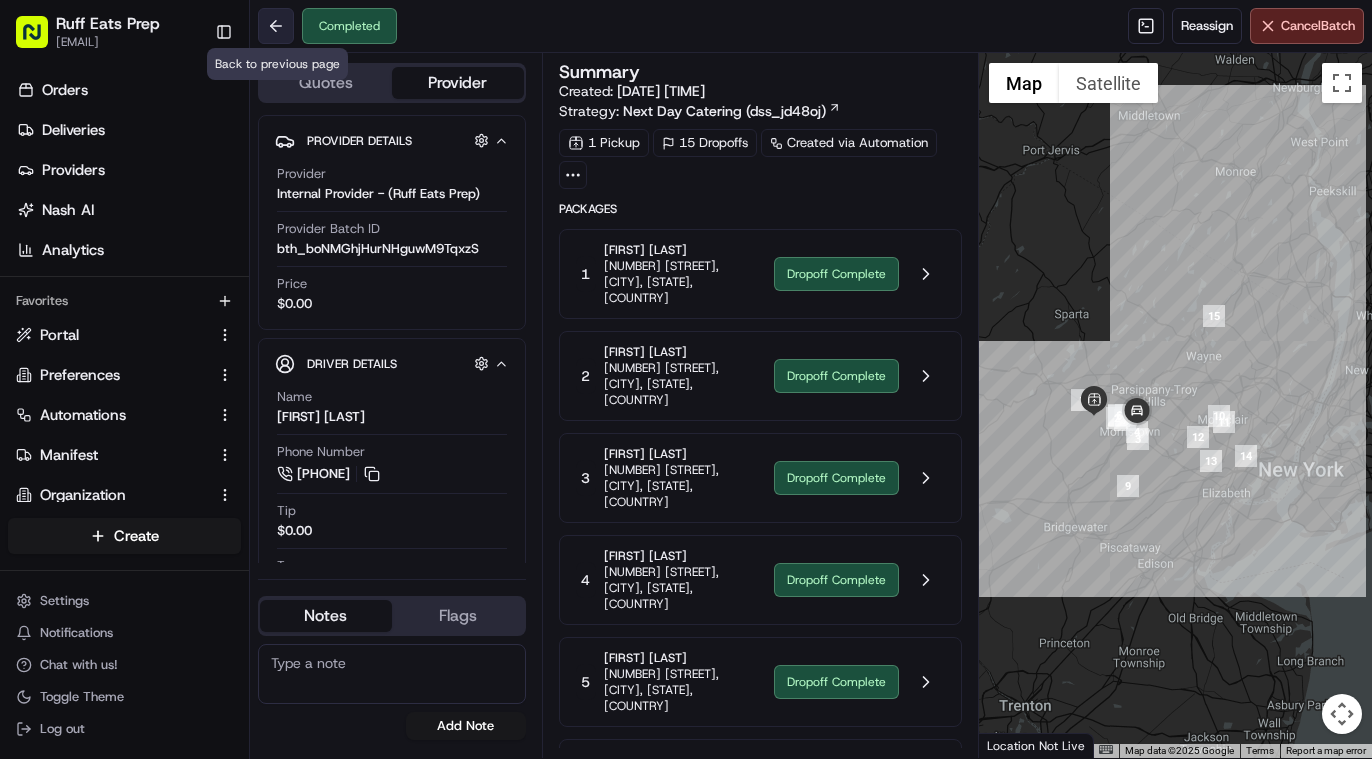click at bounding box center (276, 26) 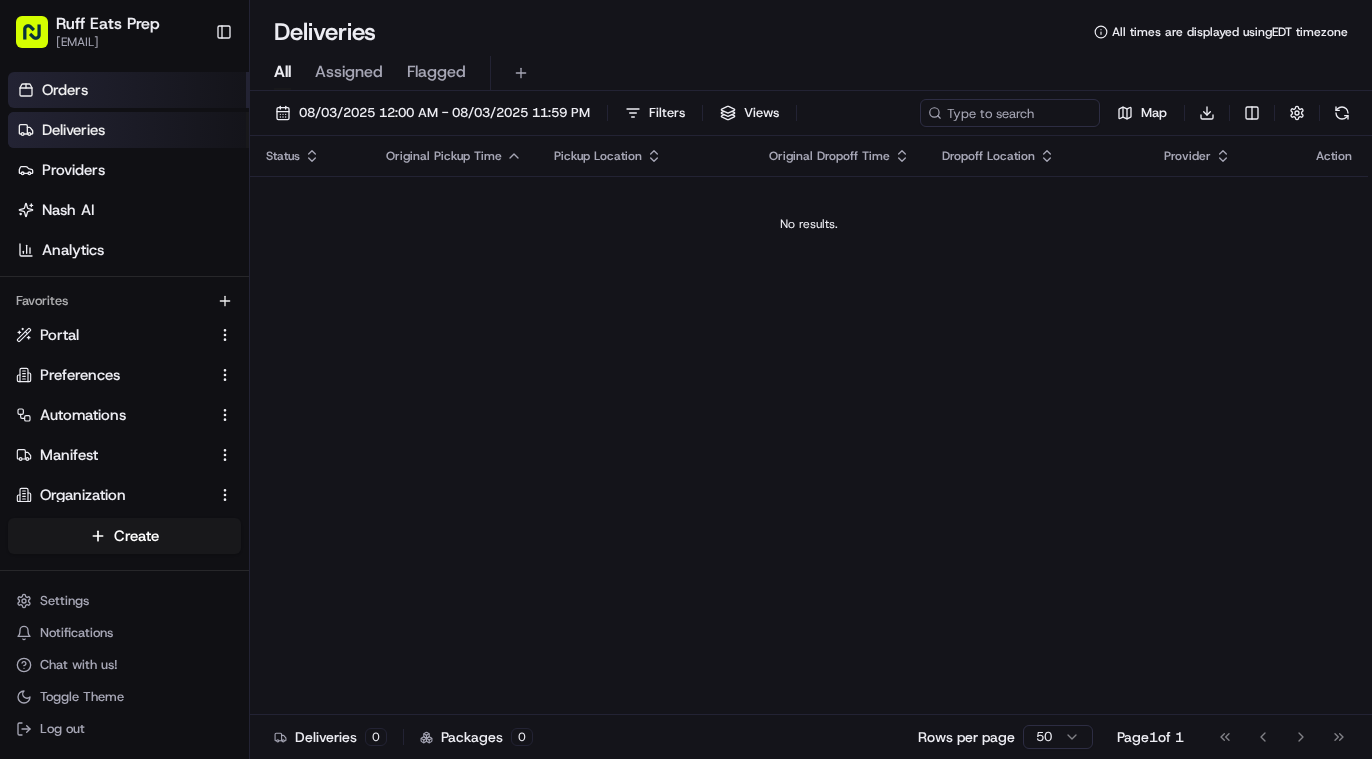click on "Orders" at bounding box center (128, 90) 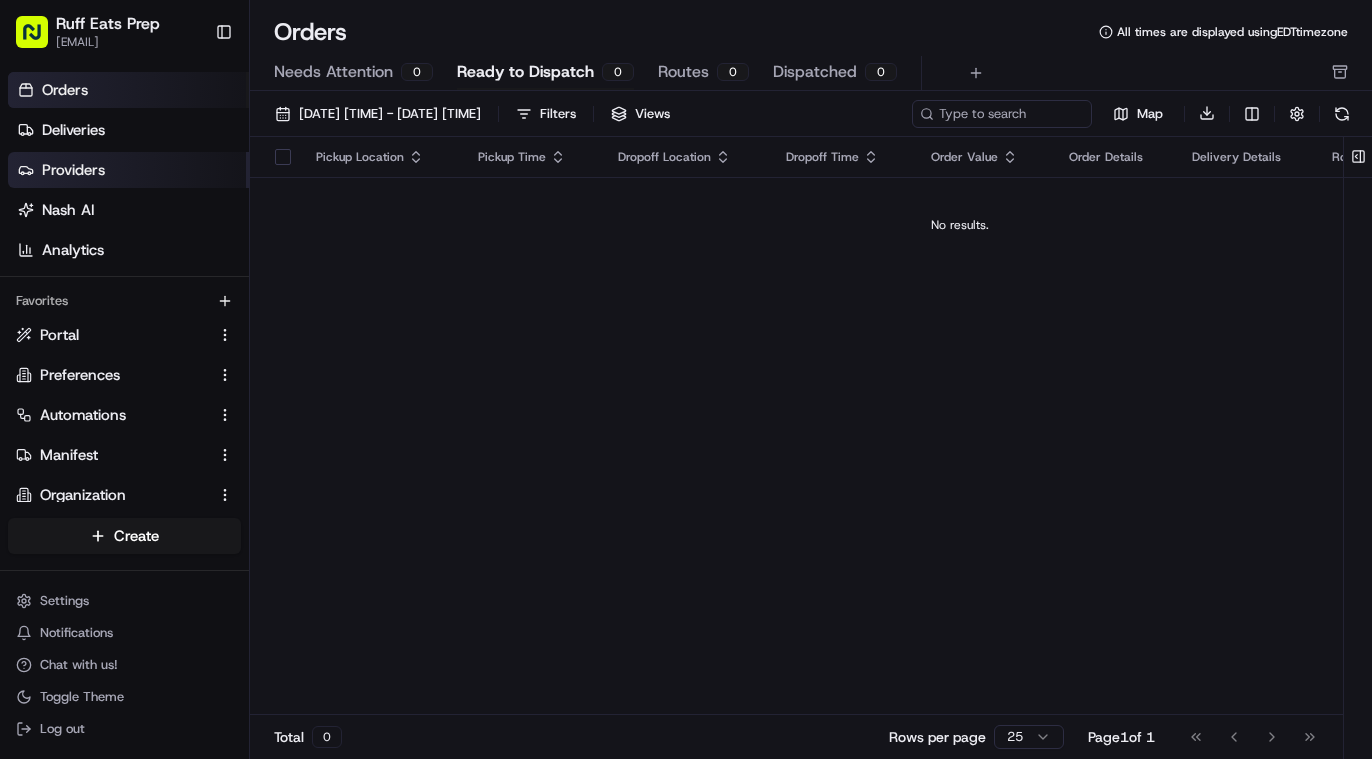 click on "Providers" at bounding box center (128, 170) 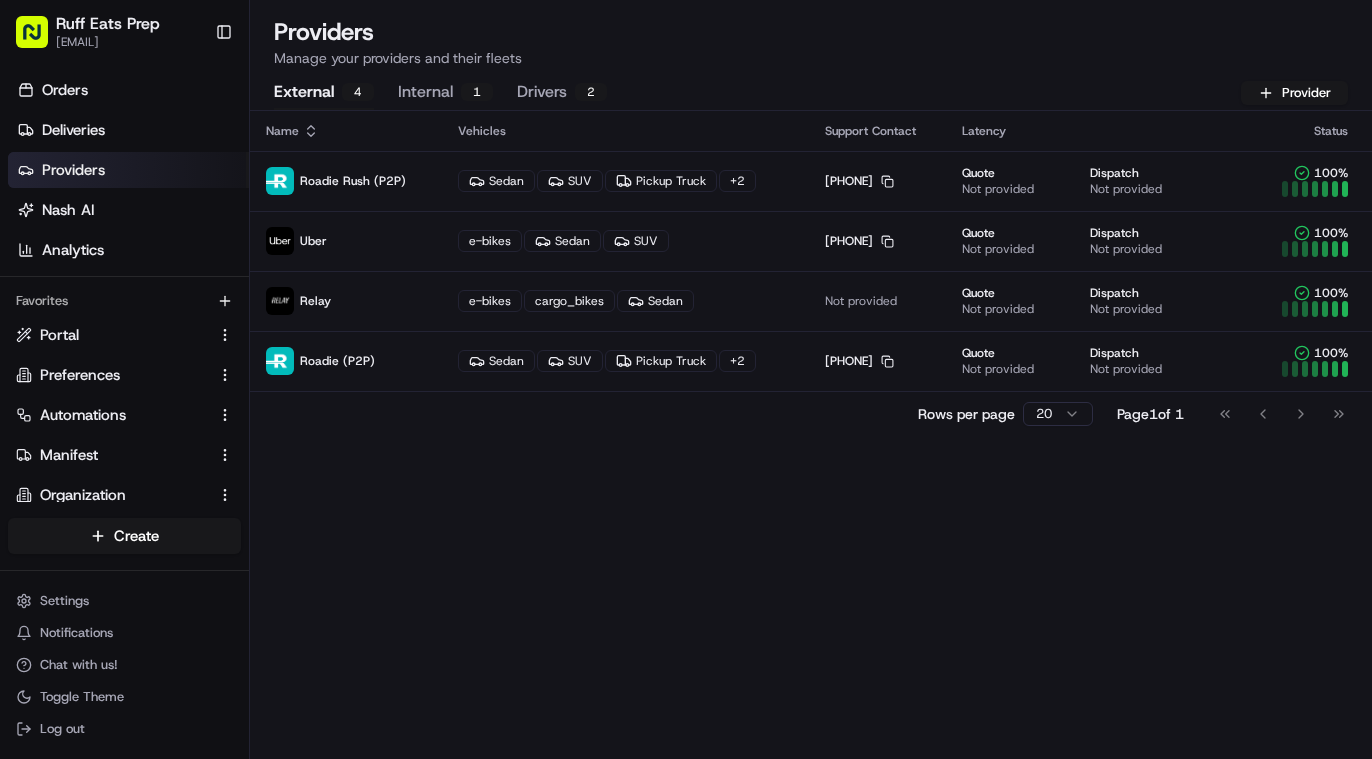 click on "Internal 1" at bounding box center (445, 93) 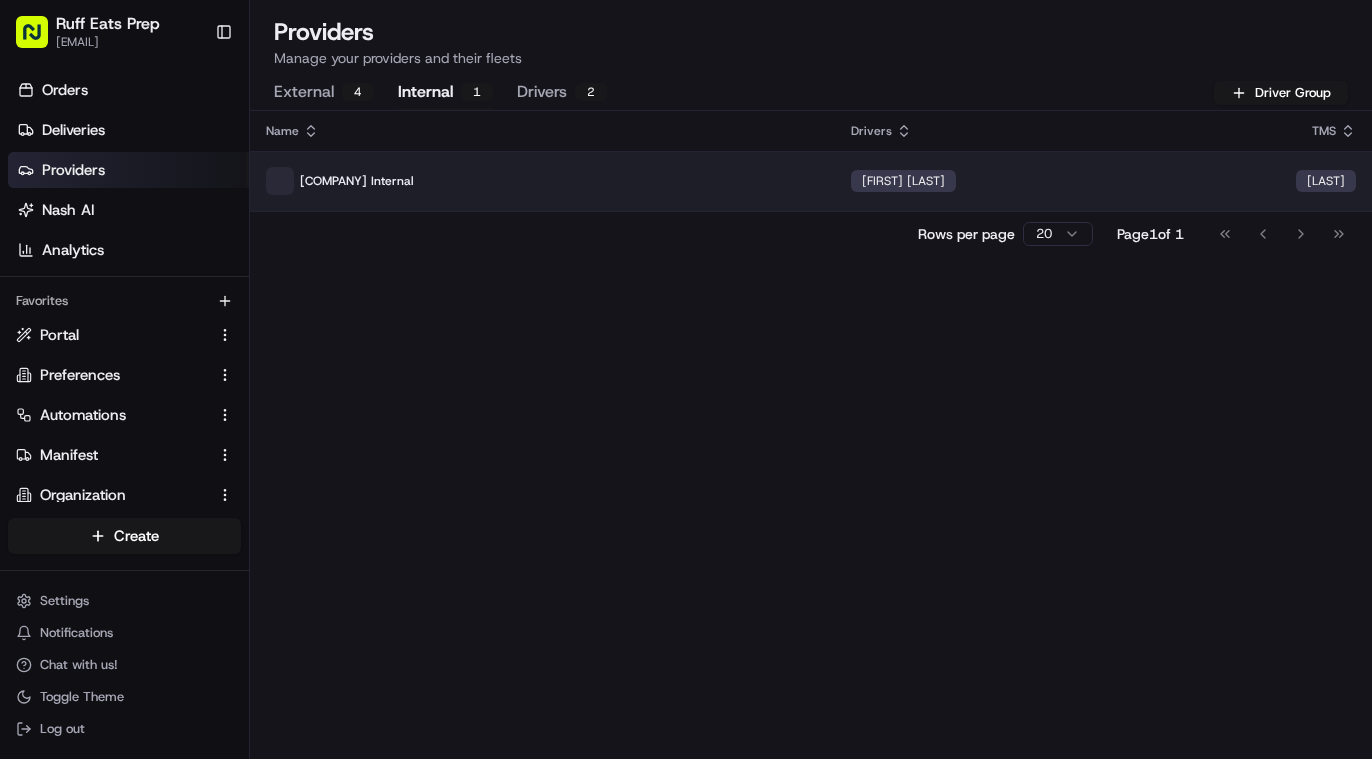 click on "[COMPANY] Internal" at bounding box center [542, 181] 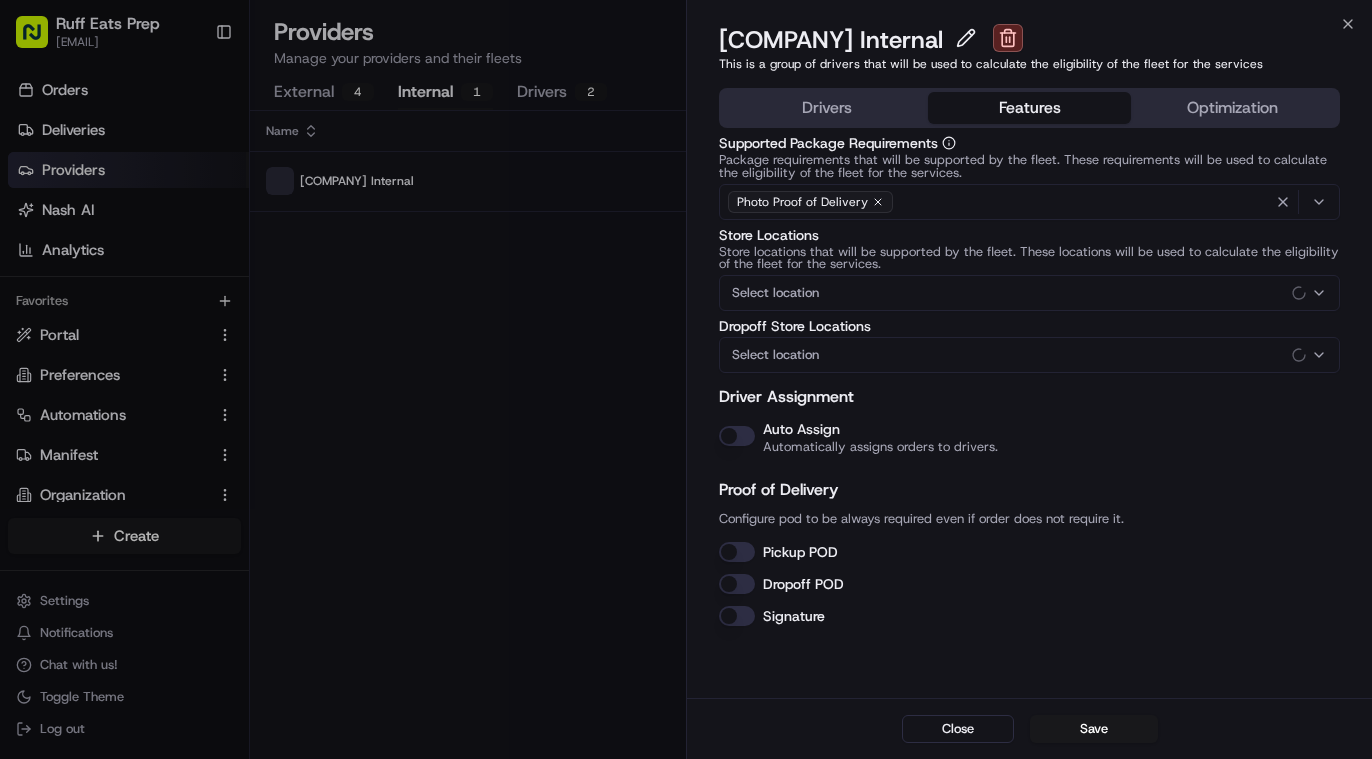 click on "Features" at bounding box center [1029, 108] 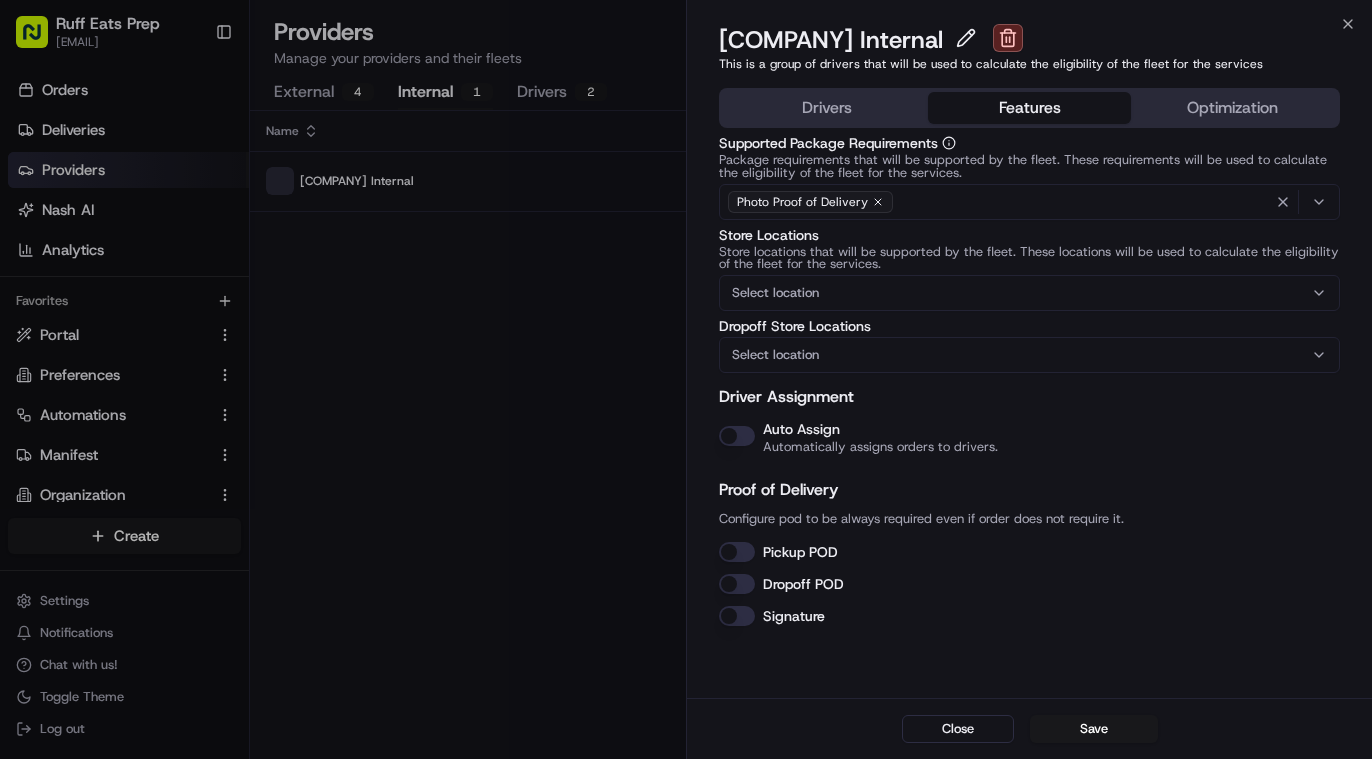 click on "Dropoff POD" at bounding box center (737, 584) 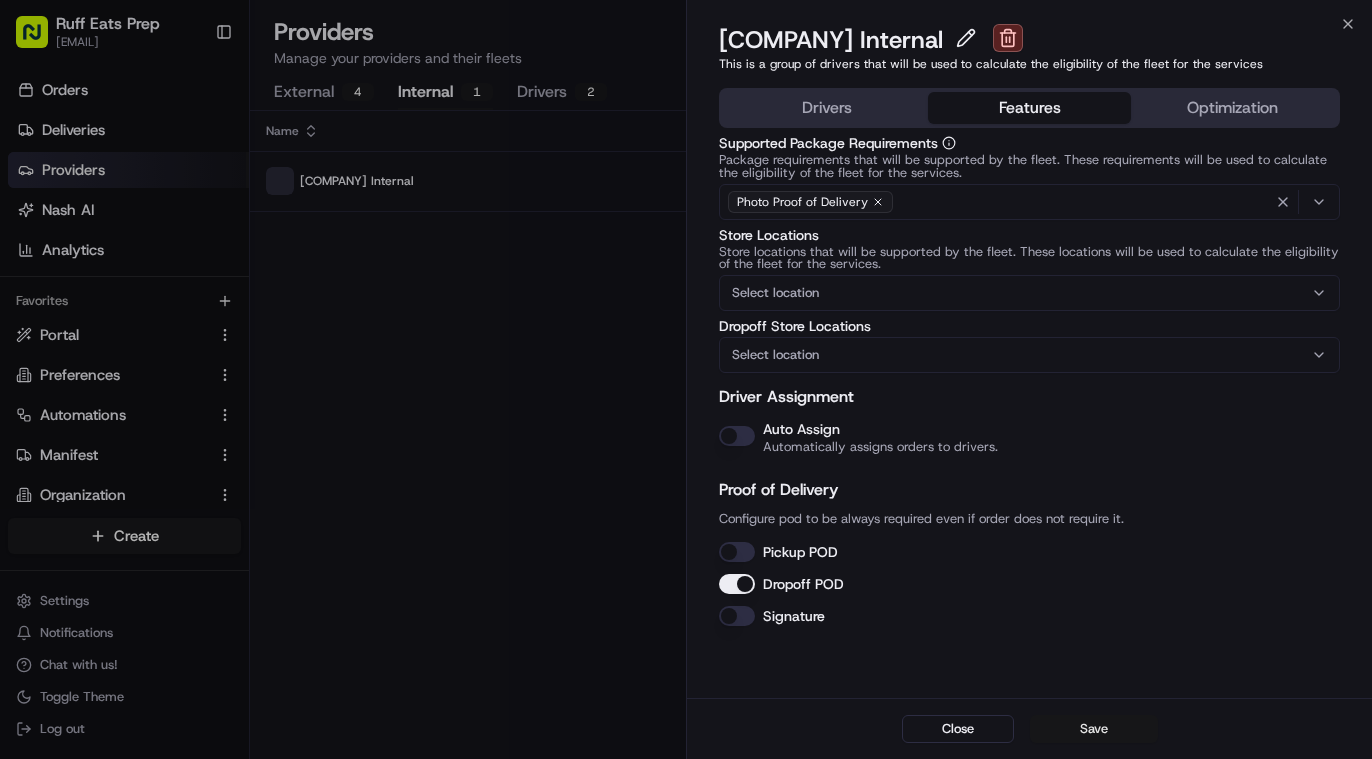 click on "Save" at bounding box center [1094, 729] 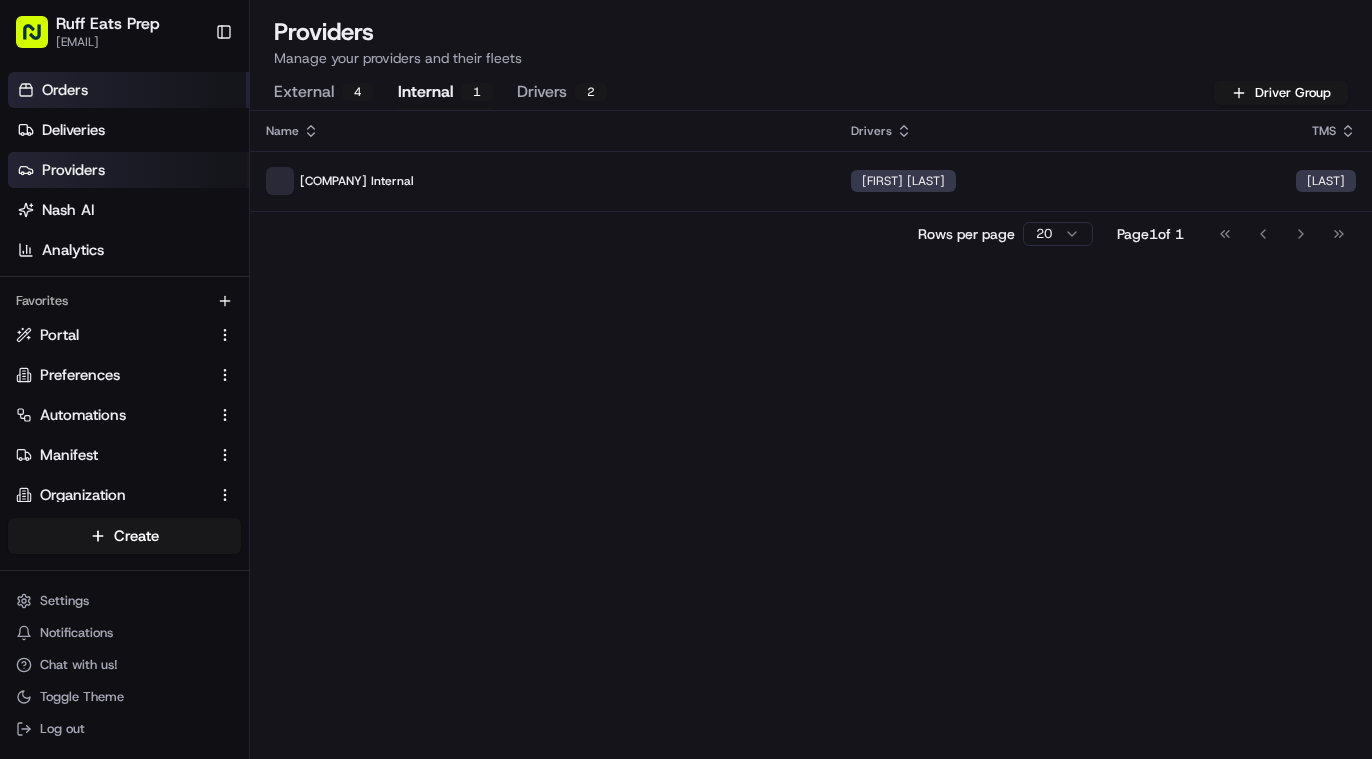 click on "Orders" at bounding box center (65, 90) 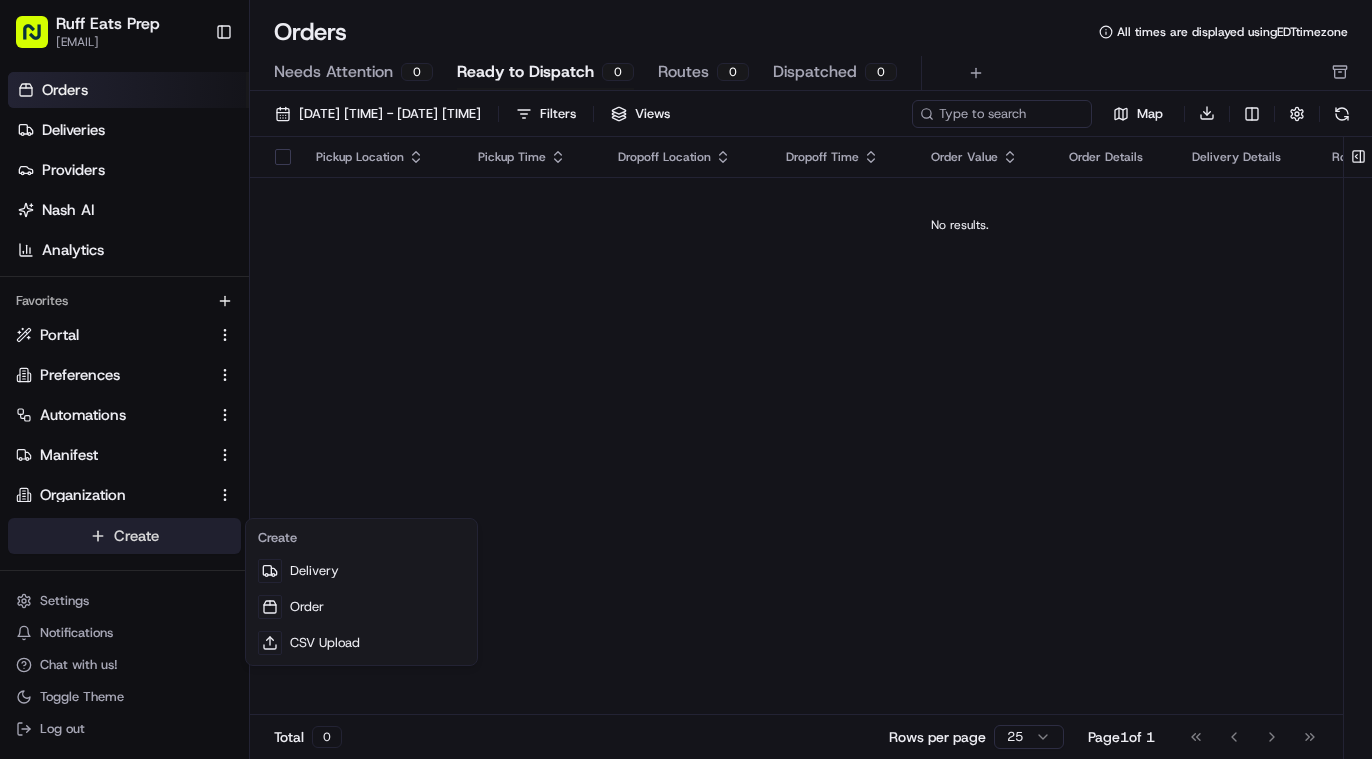 click on "Orders All times are displayed using  EDT  timezone Needs Attention 0 Ready to Dispatch 0 Routes 0 Dispatched 0 Filters Views Map Download Pickup Location Pickup Time Dropoff Location Dropoff Time Order Value Order Details Delivery Details Route Provider Actions No results. Total 0 Rows per page 25 Page  1  of   1 Go to first page Go to previous page Go to next page Go to last page" at bounding box center [686, 379] 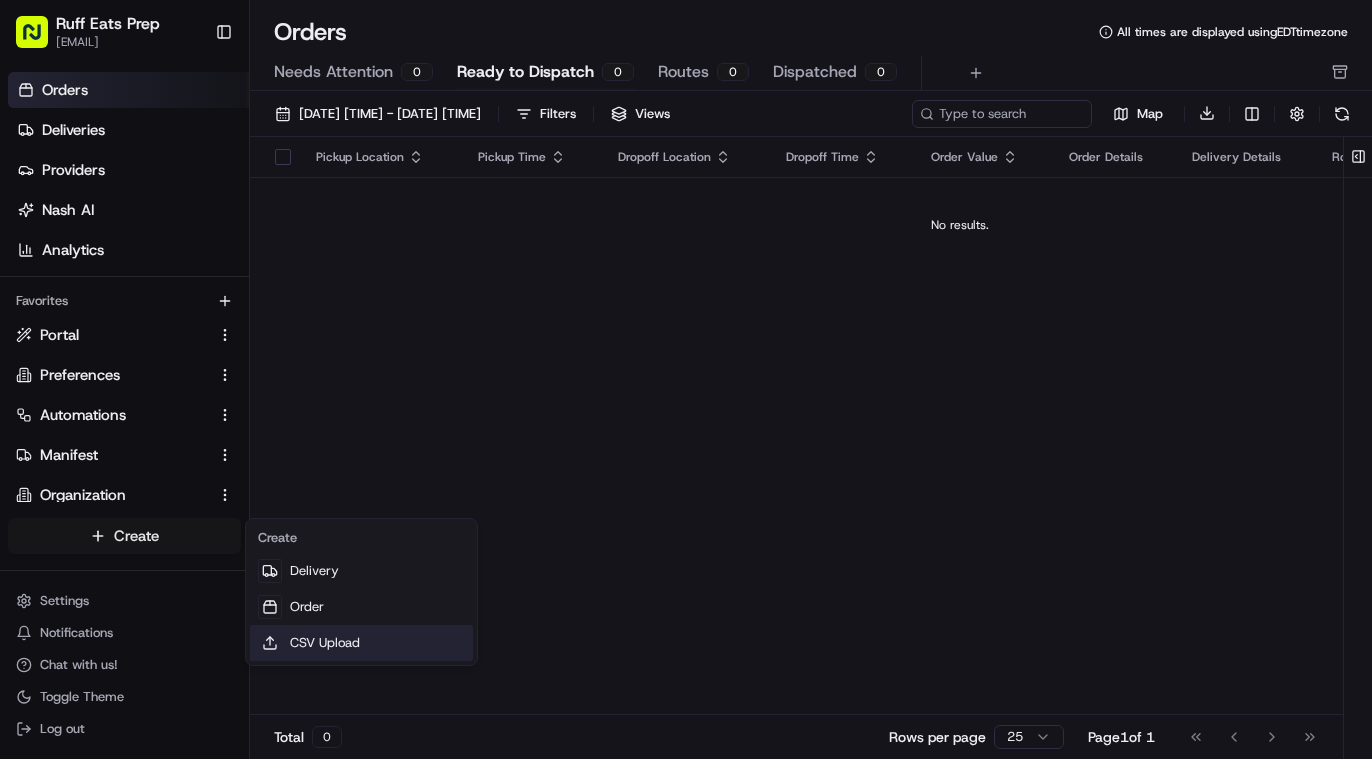 click on "CSV Upload" at bounding box center [361, 643] 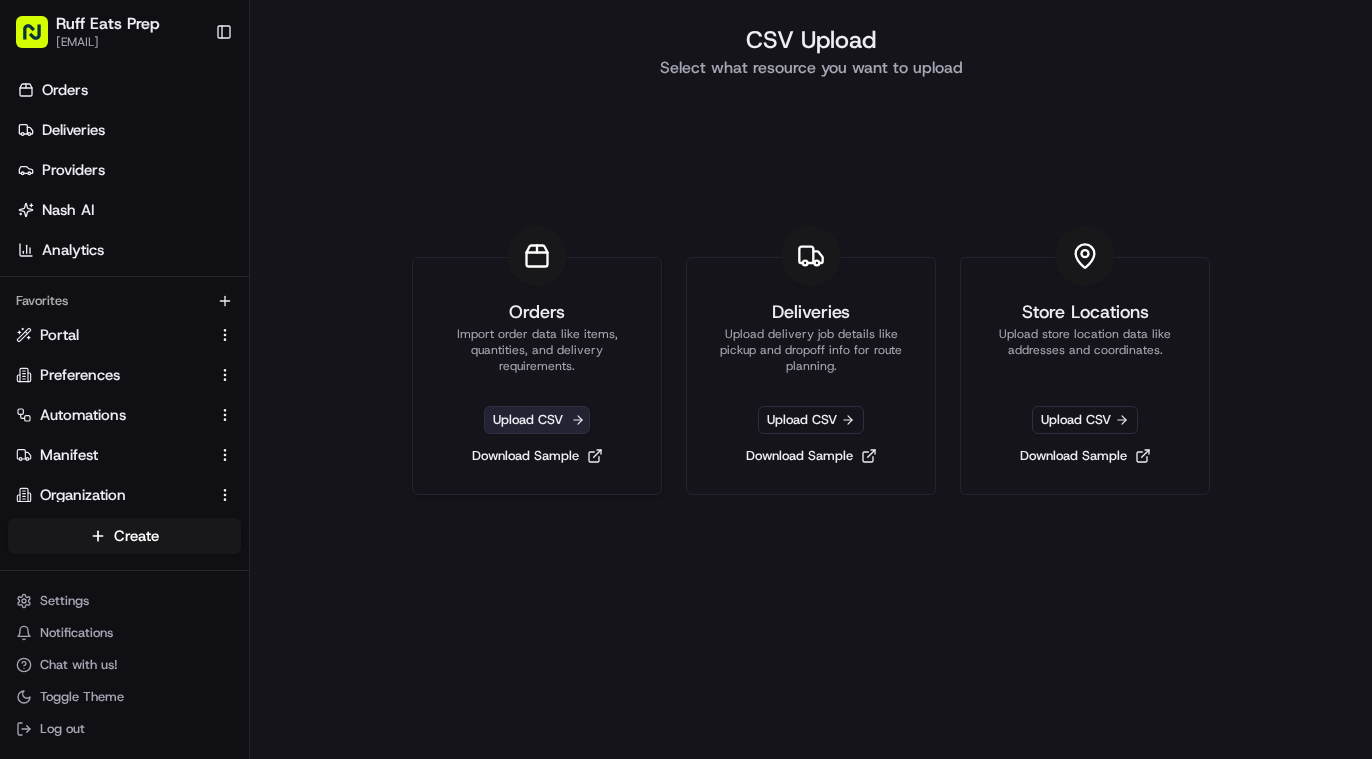 click on "Upload CSV" at bounding box center [537, 420] 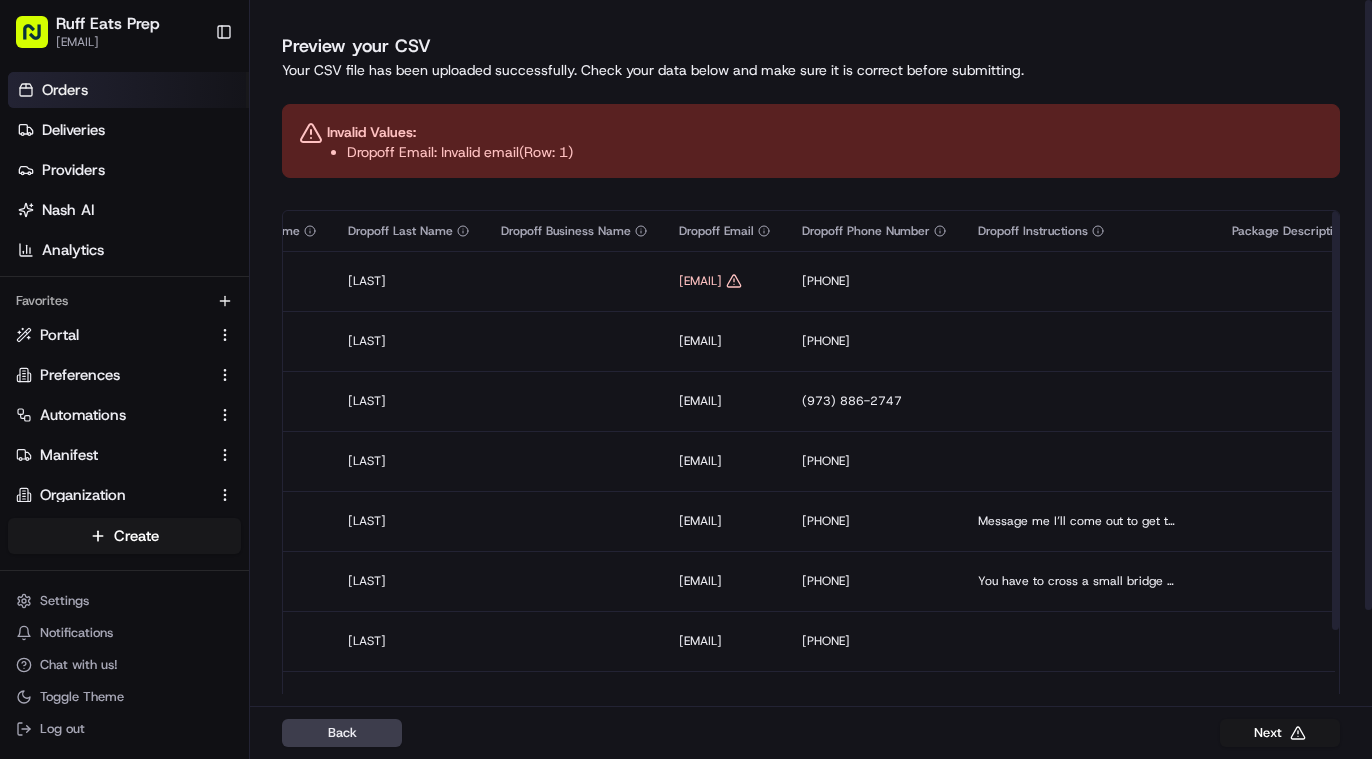 scroll, scrollTop: 0, scrollLeft: 2529, axis: horizontal 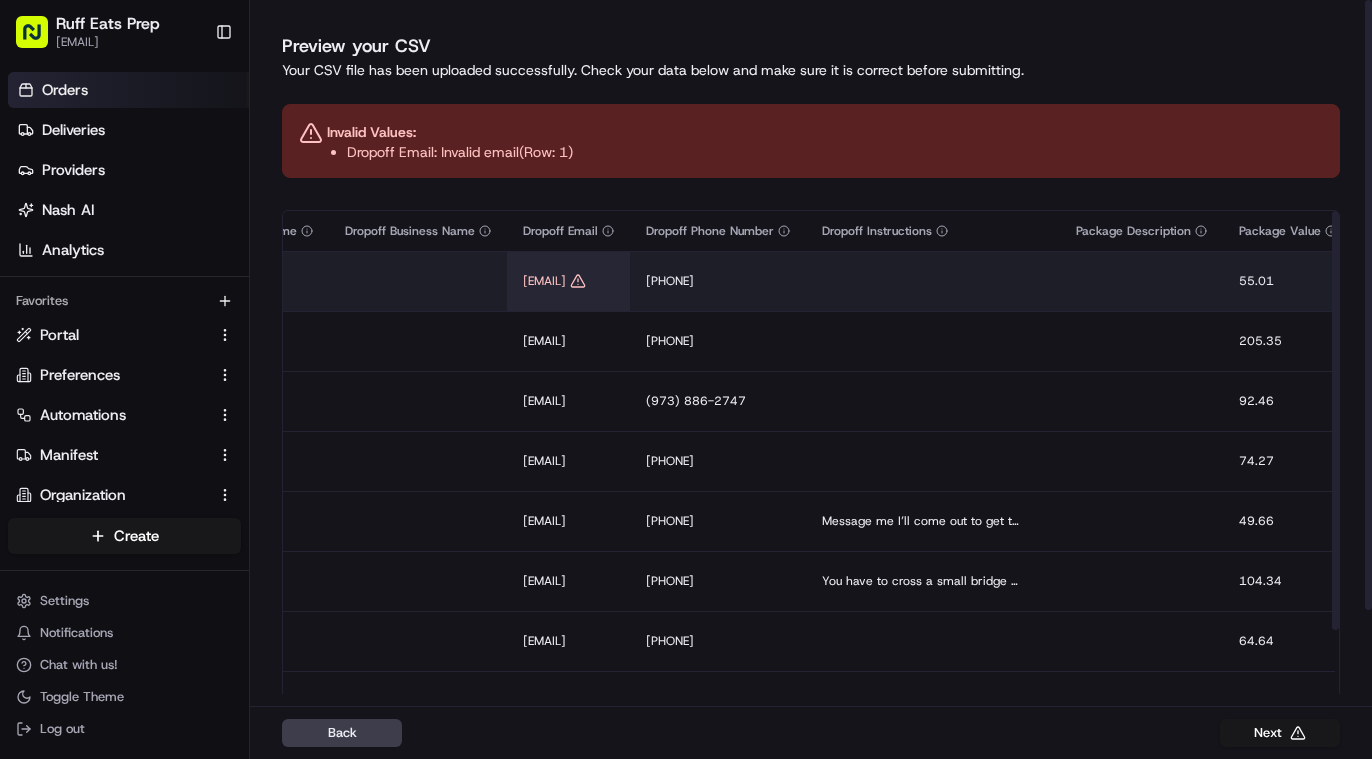click on "[EMAIL]" at bounding box center [568, 281] 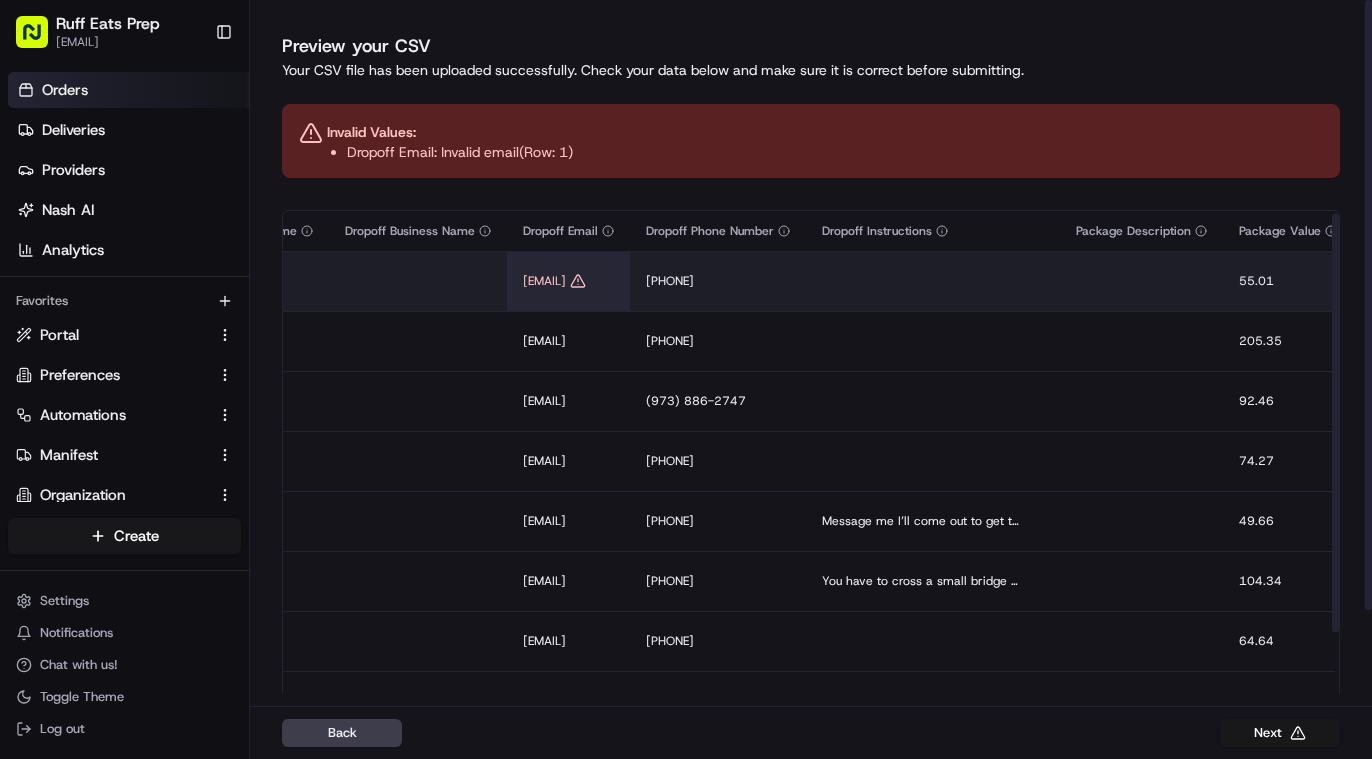 scroll, scrollTop: 3, scrollLeft: 2529, axis: both 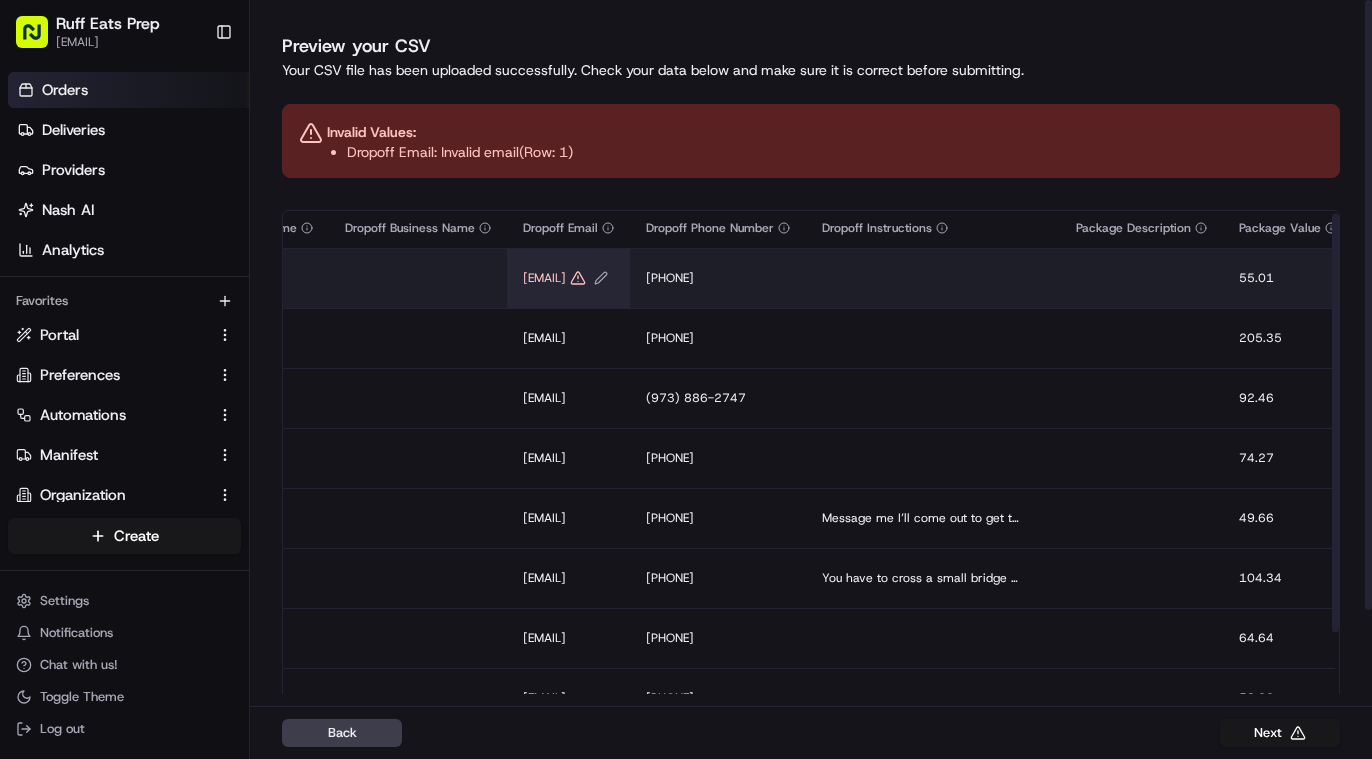 click on "[EMAIL]" at bounding box center (544, 278) 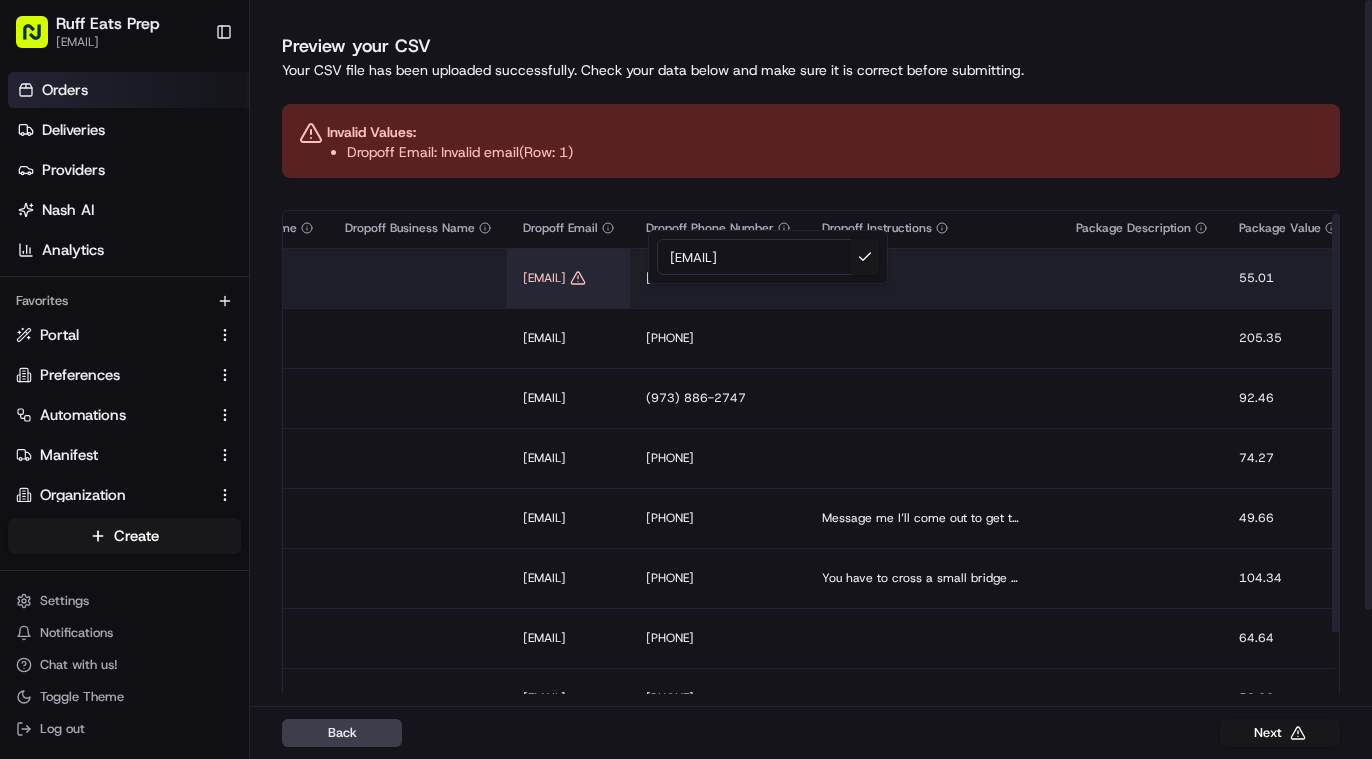 type on "[EMAIL]" 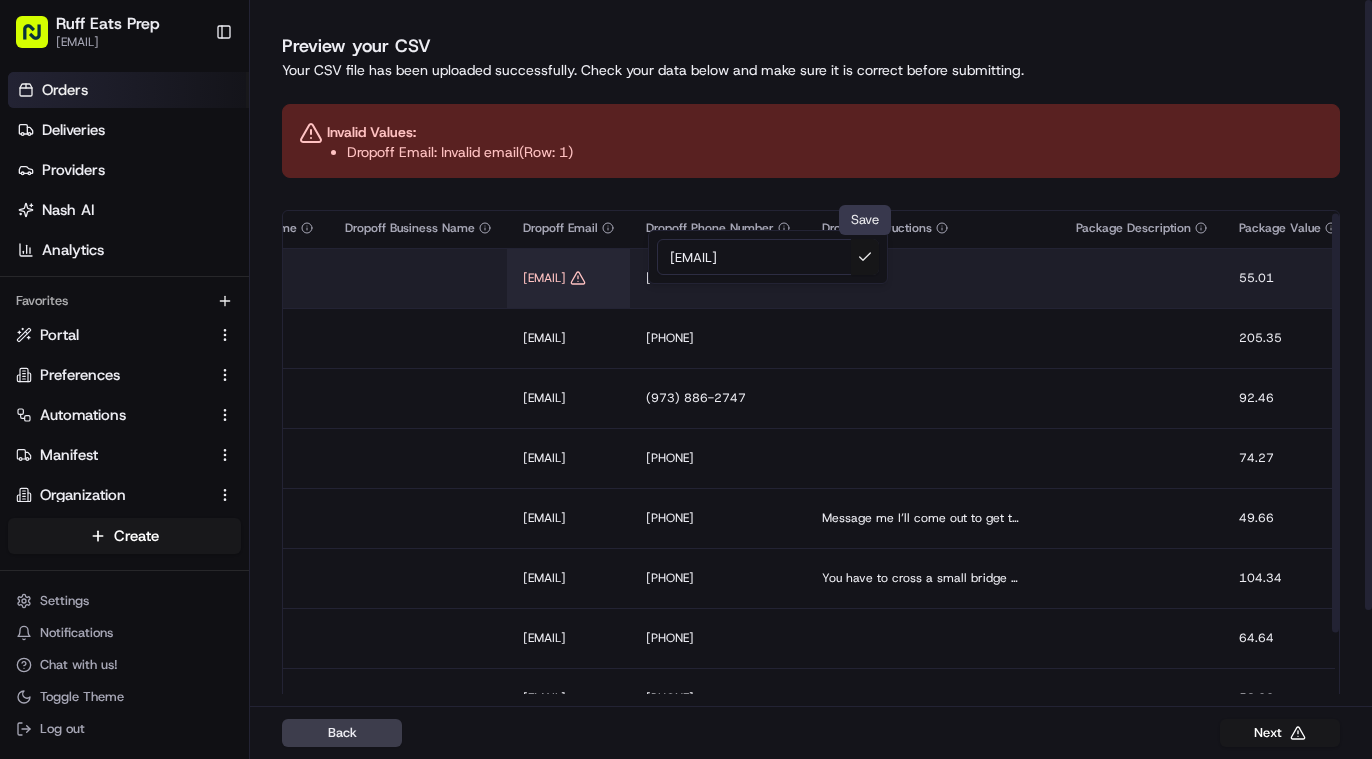 click at bounding box center [865, 257] 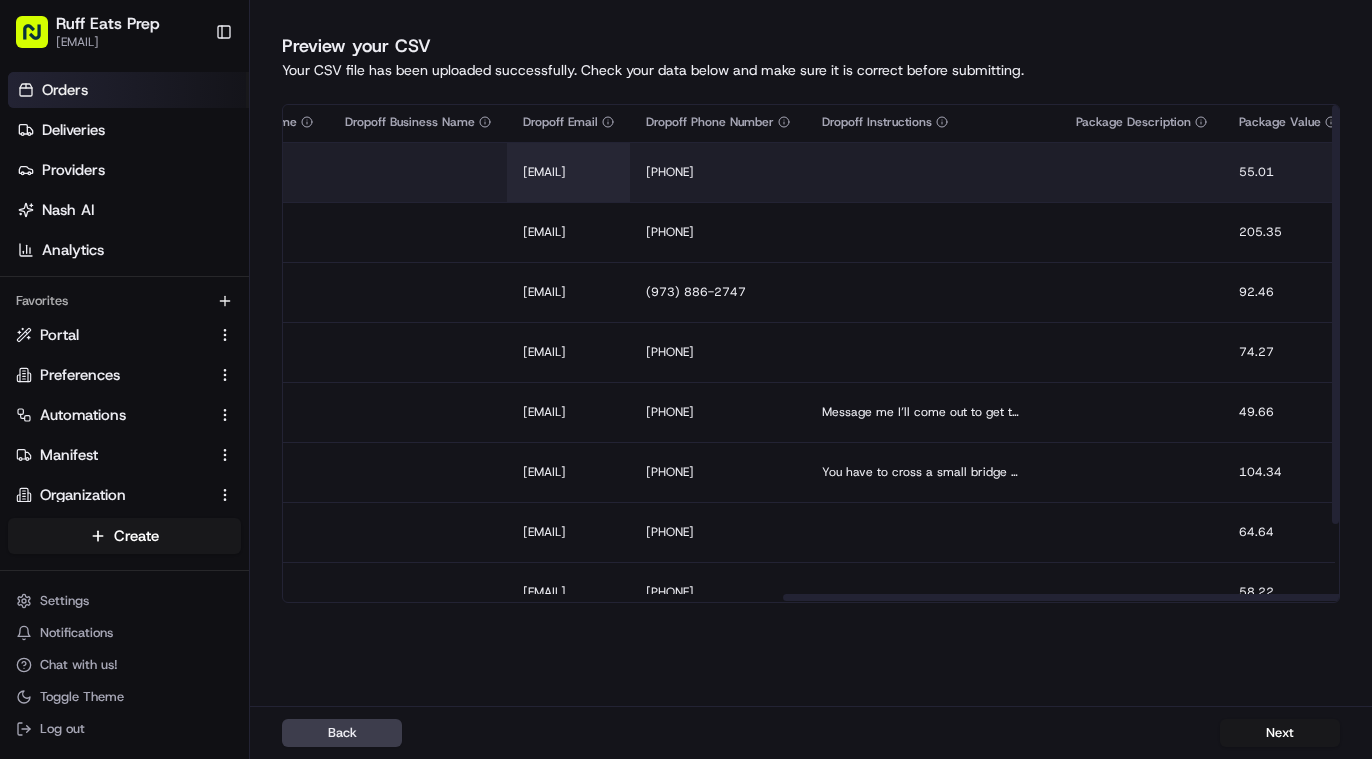 scroll, scrollTop: 0, scrollLeft: 2529, axis: horizontal 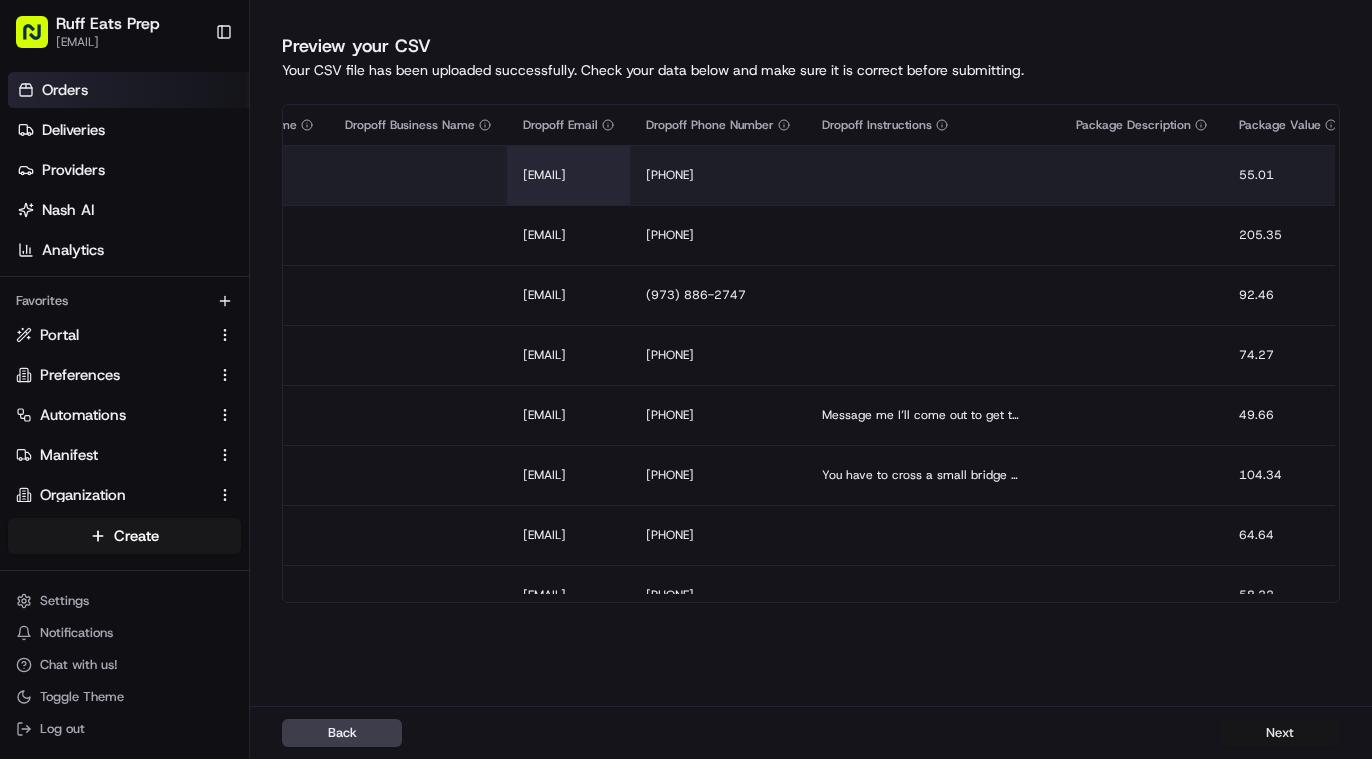 click on "Next" at bounding box center [1280, 733] 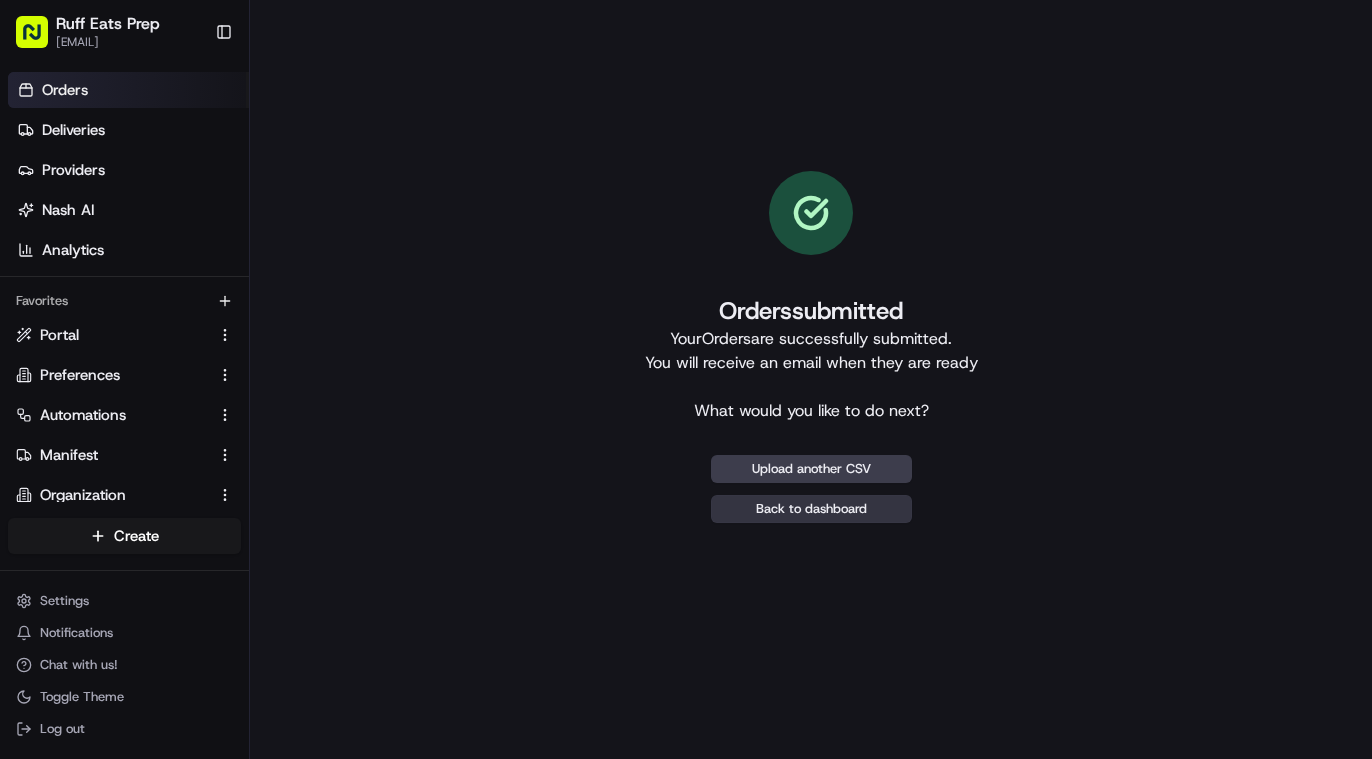 click on "Back to dashboard" at bounding box center (811, 509) 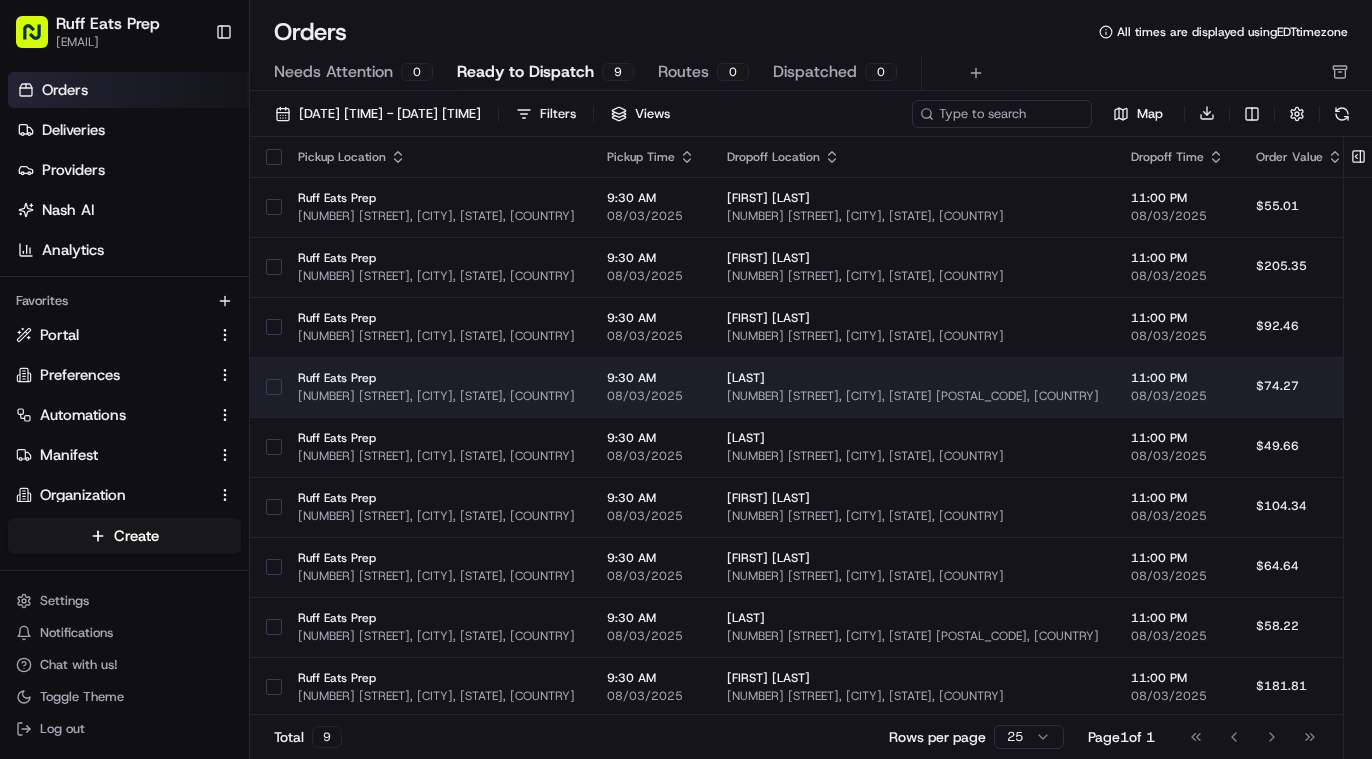 click at bounding box center [274, 387] 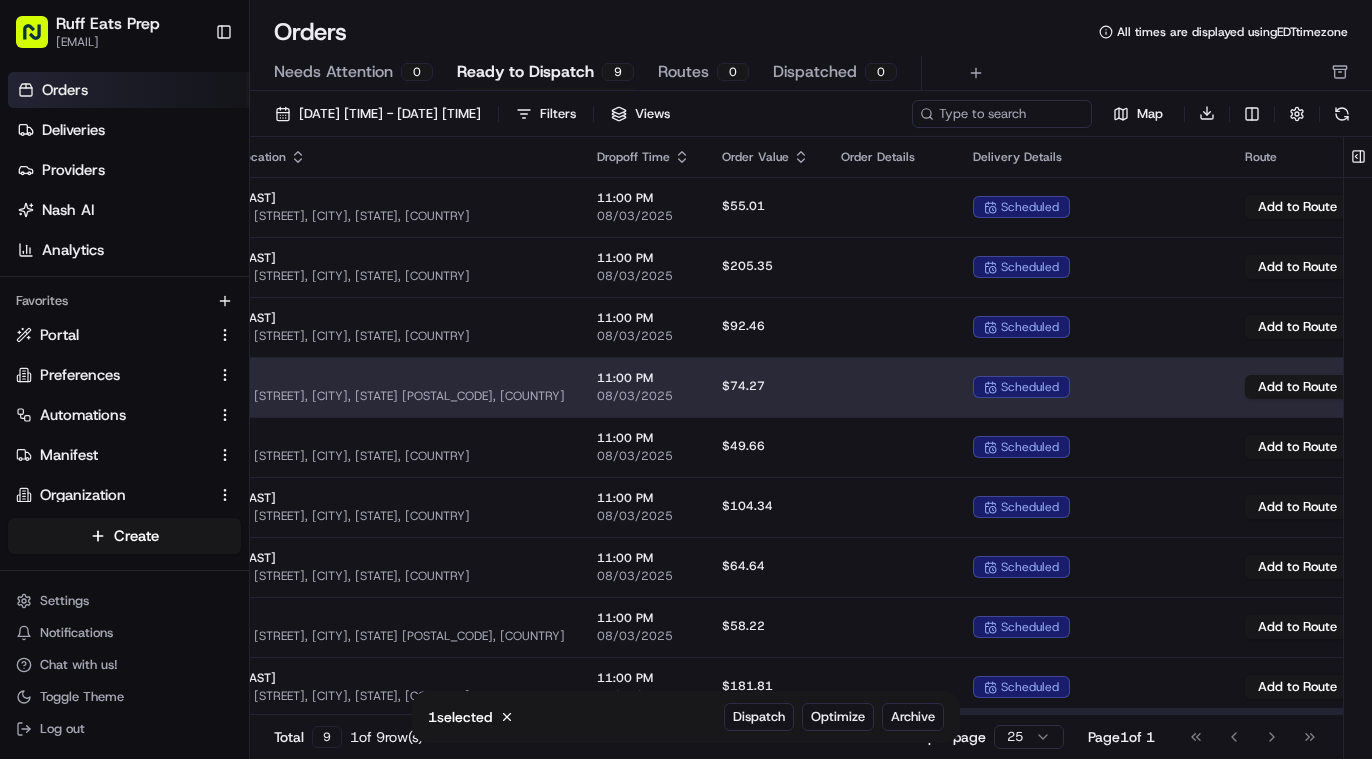 scroll, scrollTop: 0, scrollLeft: 640, axis: horizontal 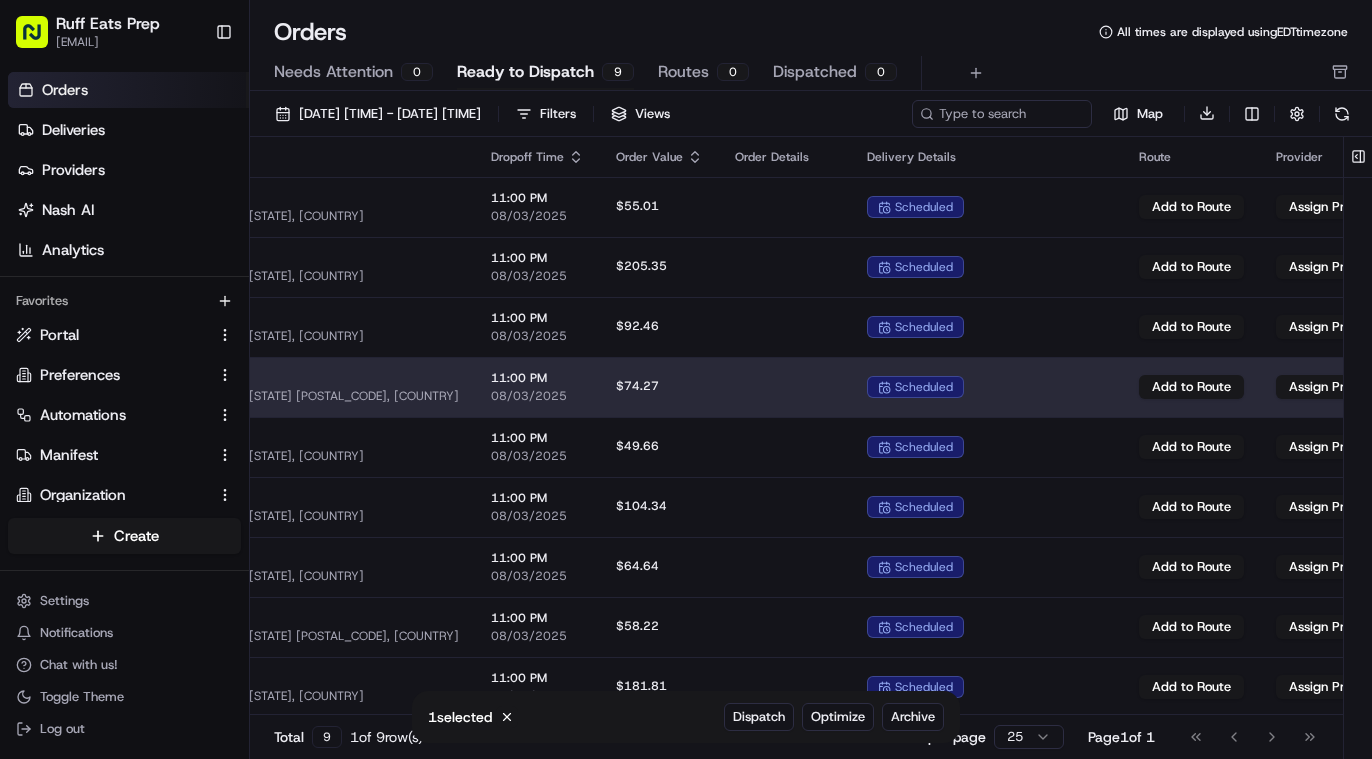click on "Orders All times are displayed using  EDT  timezone Needs Attention 0 Ready to Dispatch 9 Routes 0 Dispatched 0 Filters Views 1  selected Cancel Dispatch Optimize Archive Map Download Pickup Location Pickup Time Dropoff Location Dropoff Time Order Value Order Details Delivery Details Route Provider Actions [COMPANY] Prep [NUMBER] [STREET], [CITY], [STATE], [COUNTRY] [TIME] [DATE] [FIRST] [LAST] [NUMBER] [STREET], [CITY], [STATE], [COUNTRY] [TIME] [DATE] 9" at bounding box center [686, 379] 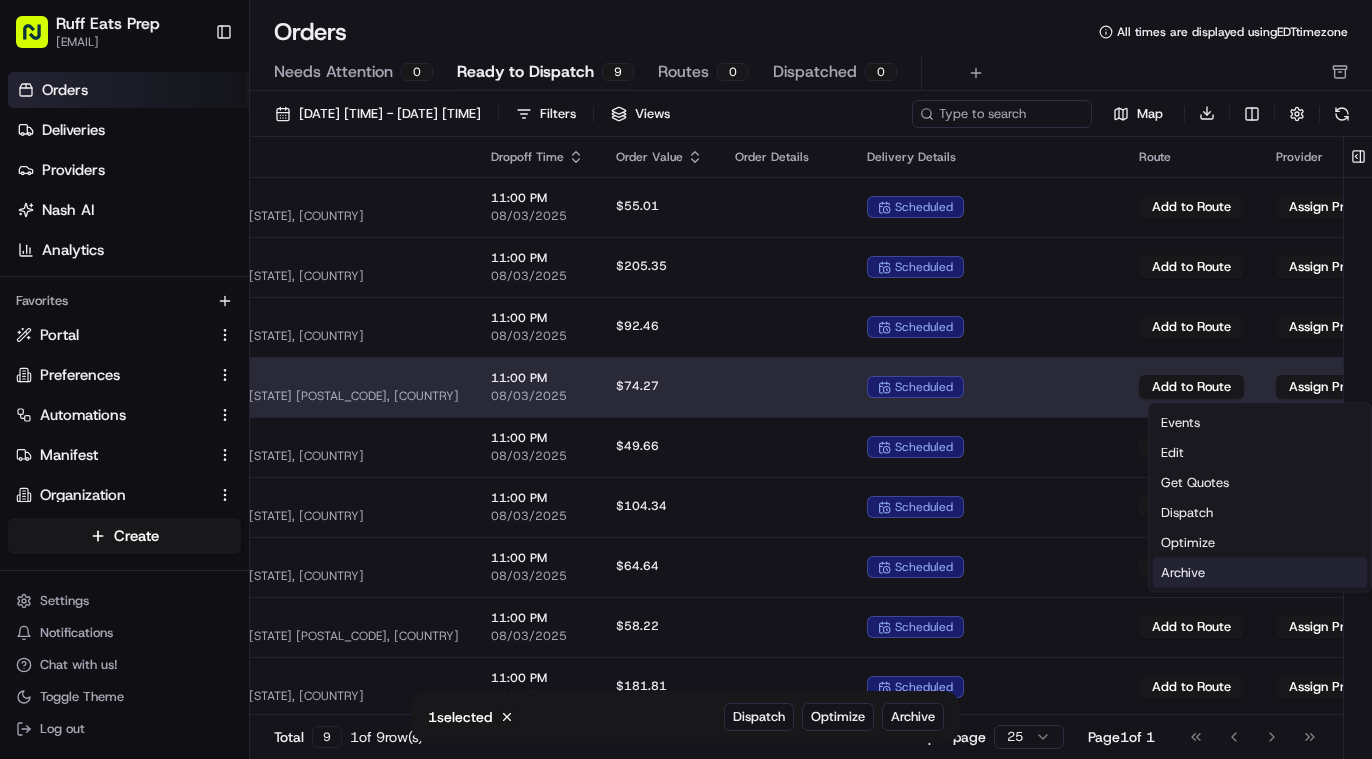 click on "Archive" at bounding box center [1260, 573] 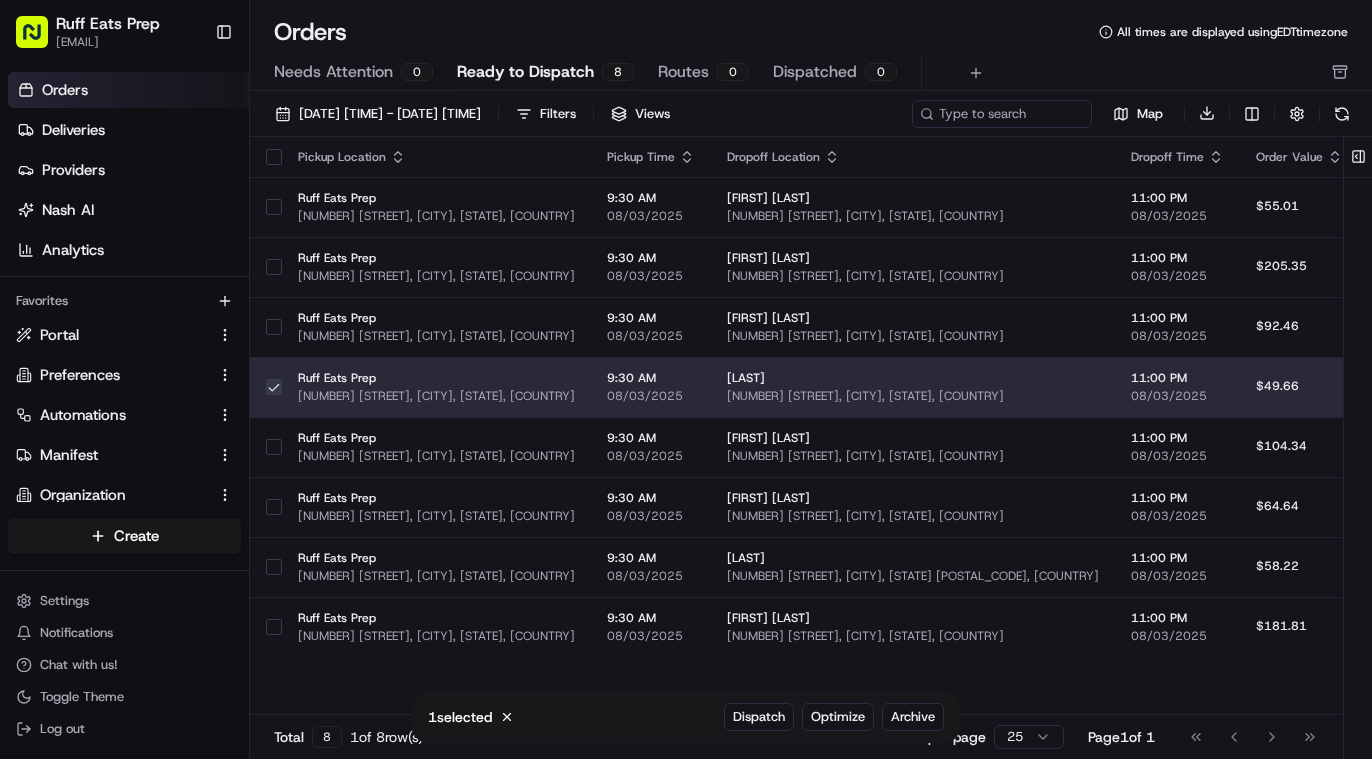 click at bounding box center (274, 387) 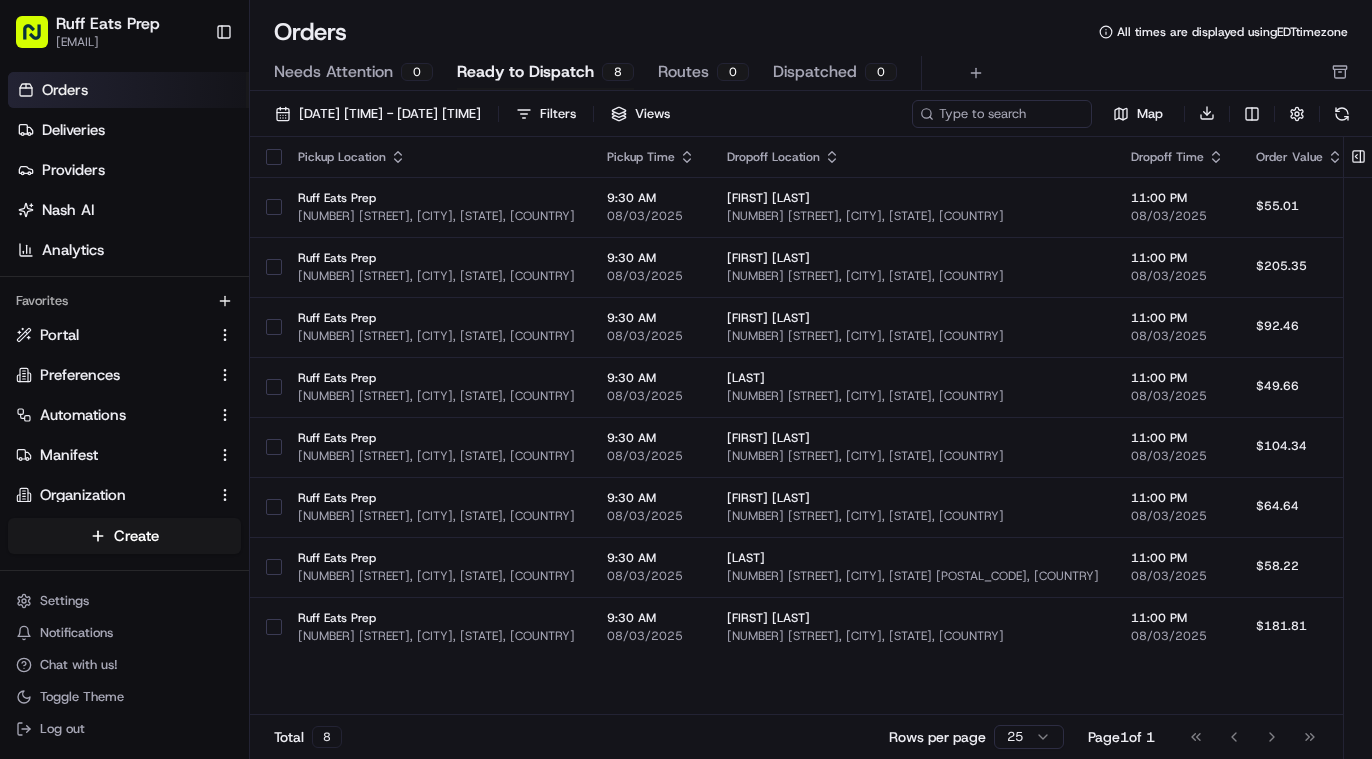click at bounding box center [274, 157] 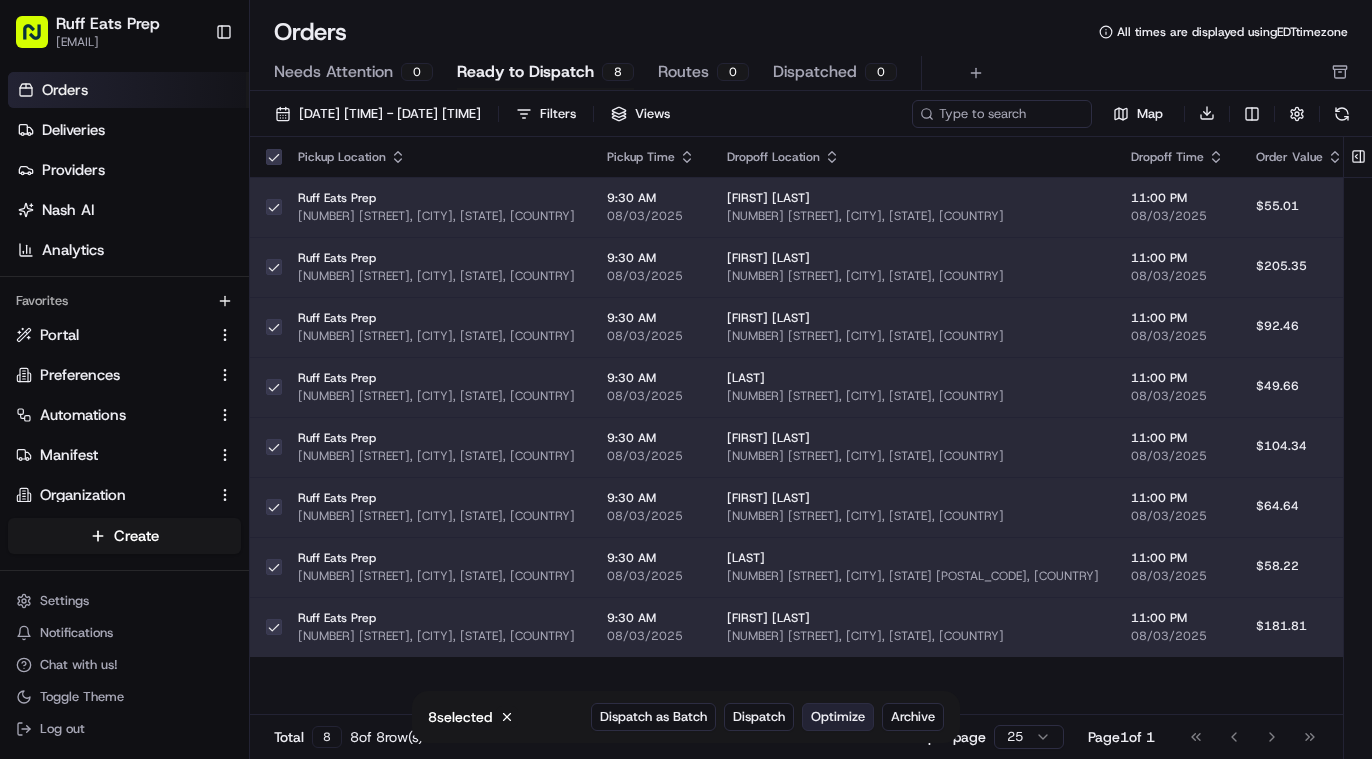 click on "Optimize" at bounding box center (838, 717) 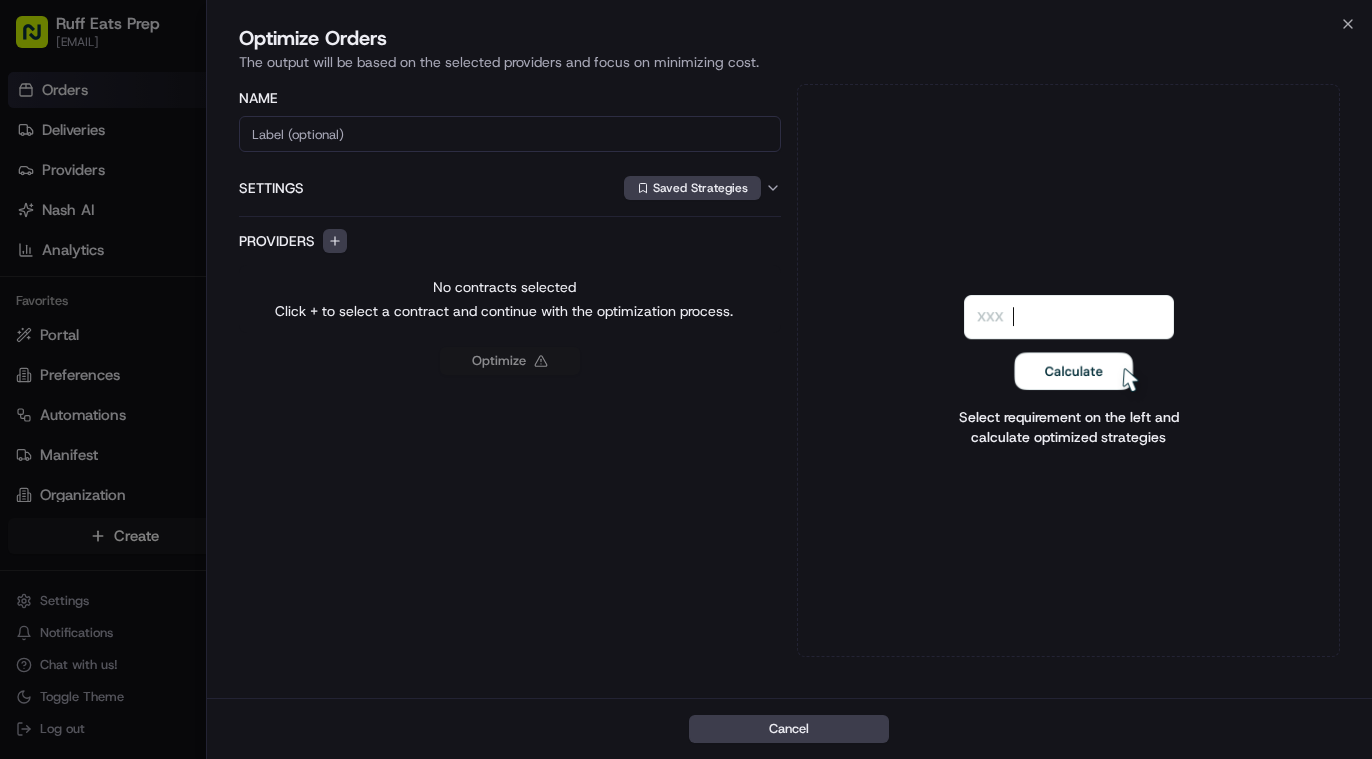 click on "Settings" at bounding box center [430, 188] 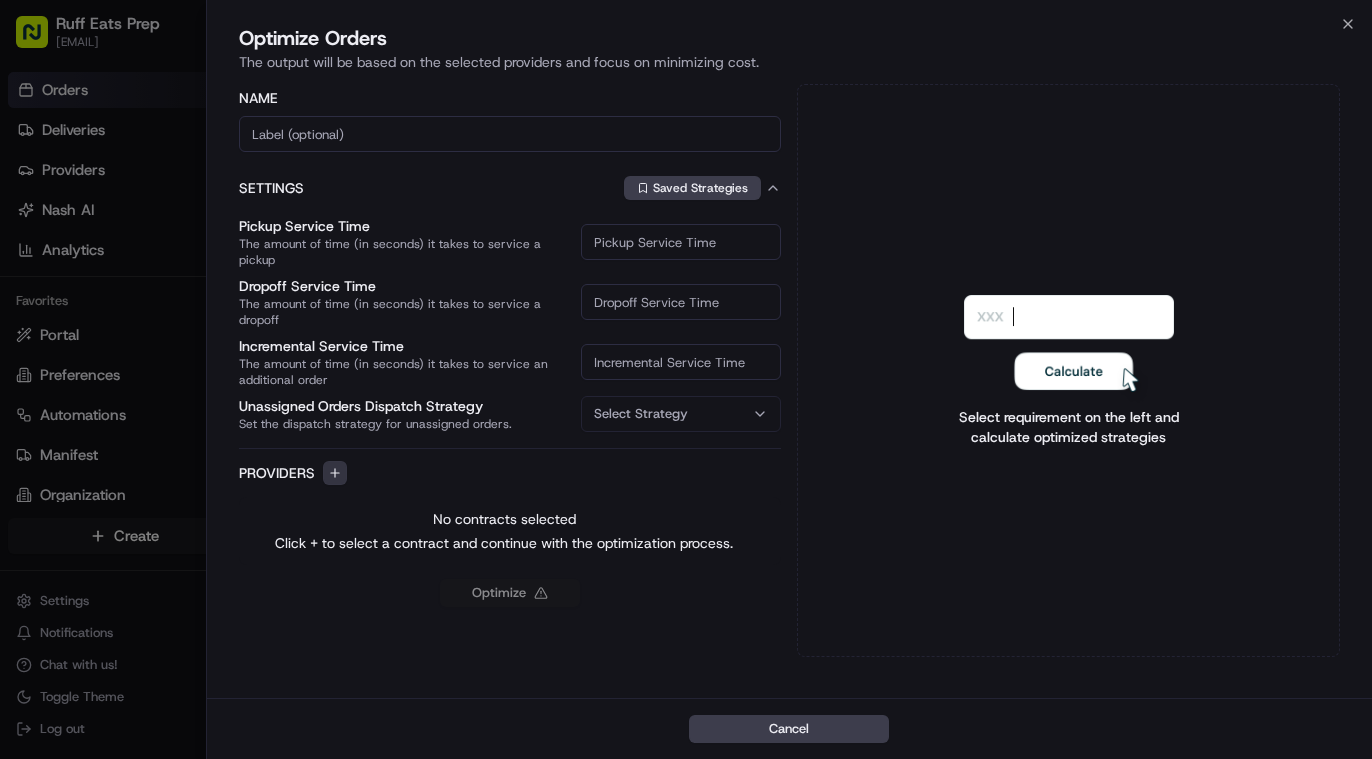 click at bounding box center (335, 473) 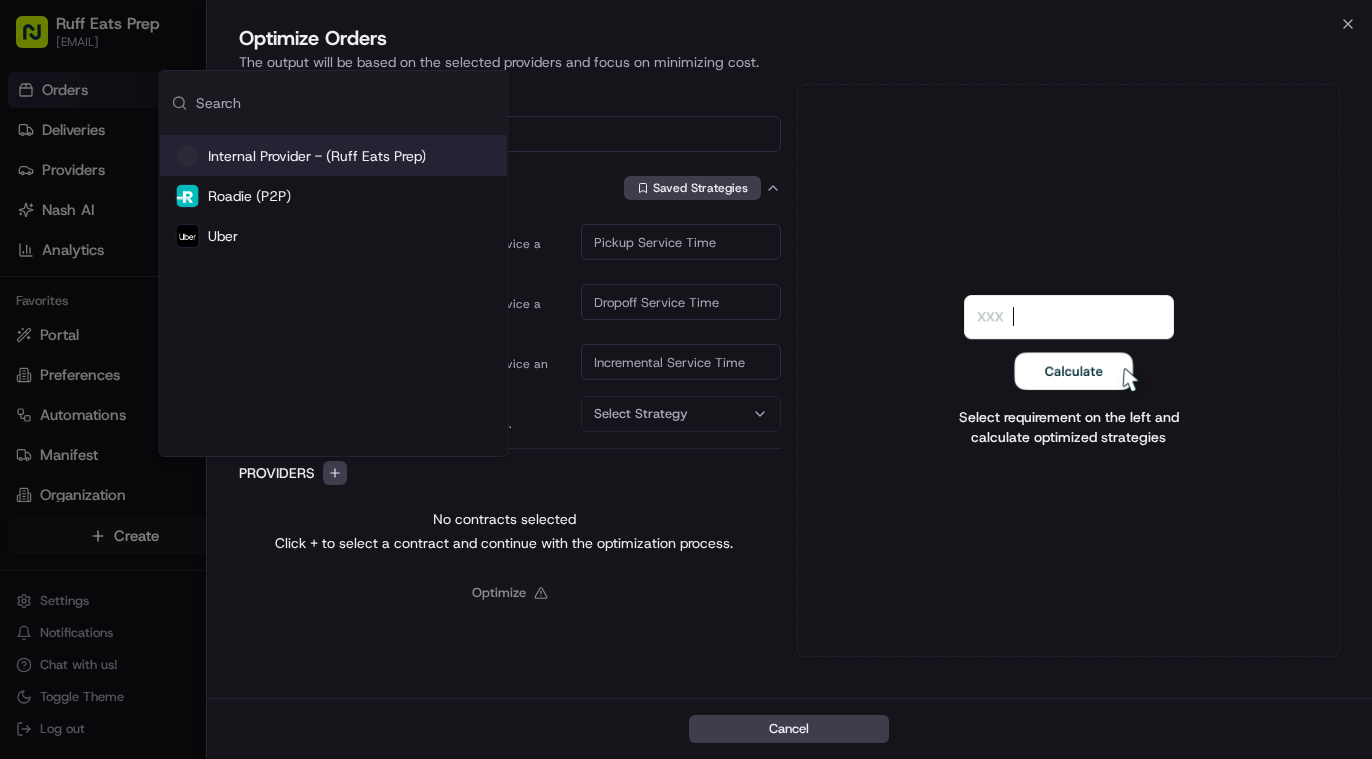 click on "Internal Provider - (Ruff Eats Prep)" at bounding box center (317, 156) 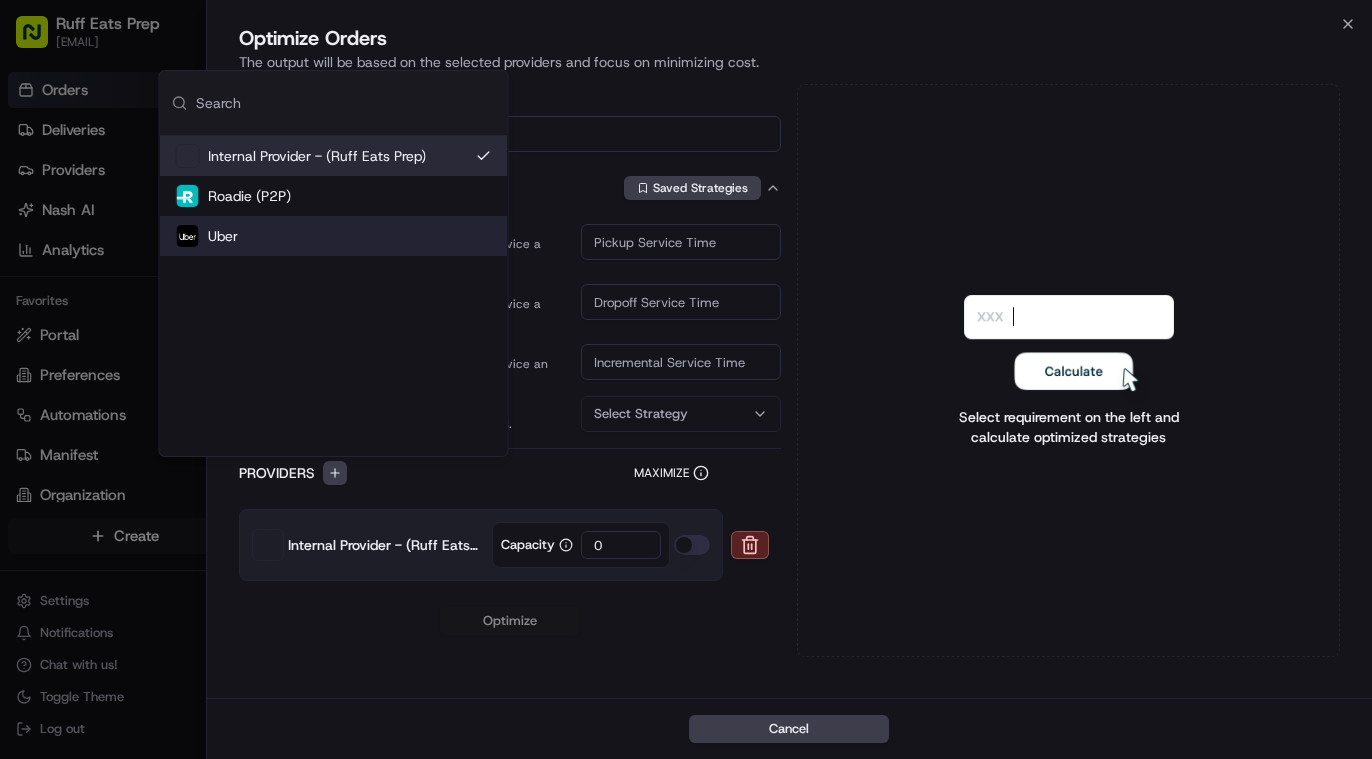 click on "0" at bounding box center [621, 545] 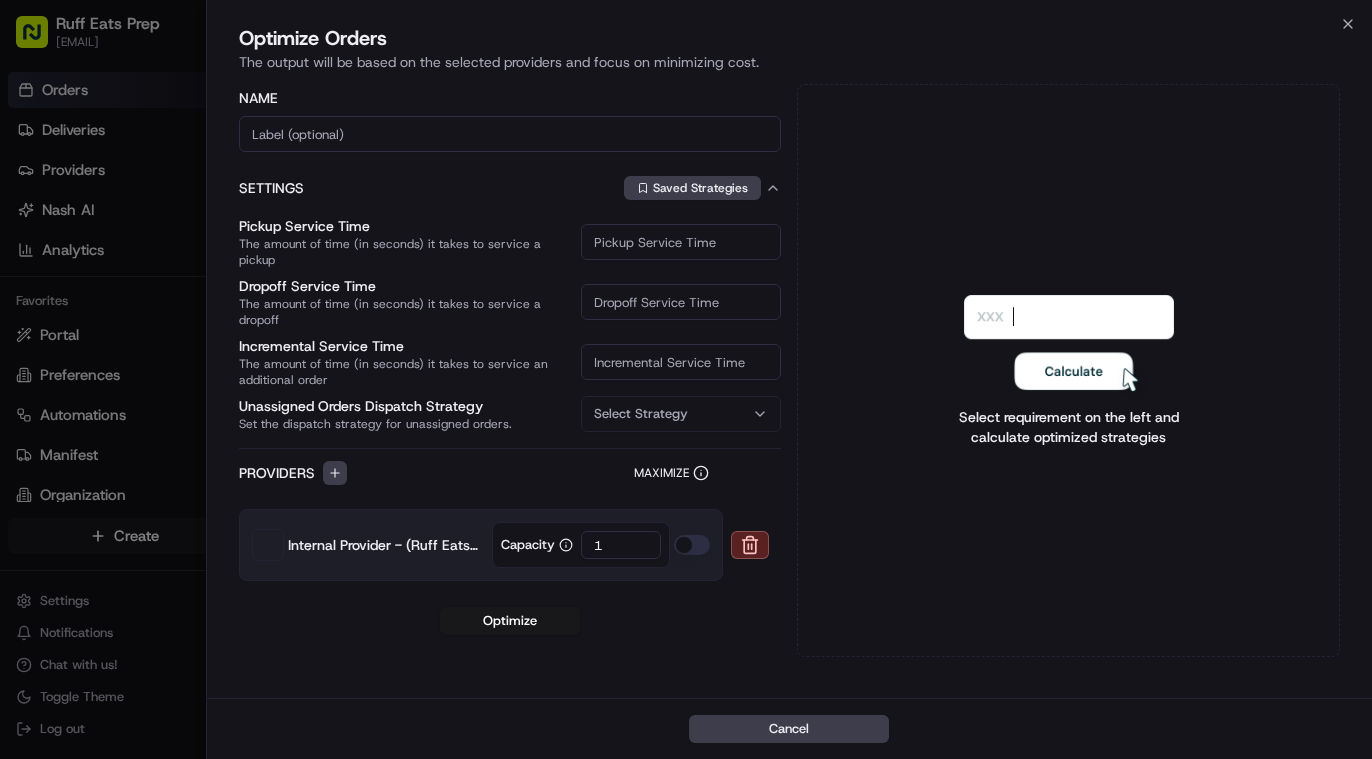 type on "1" 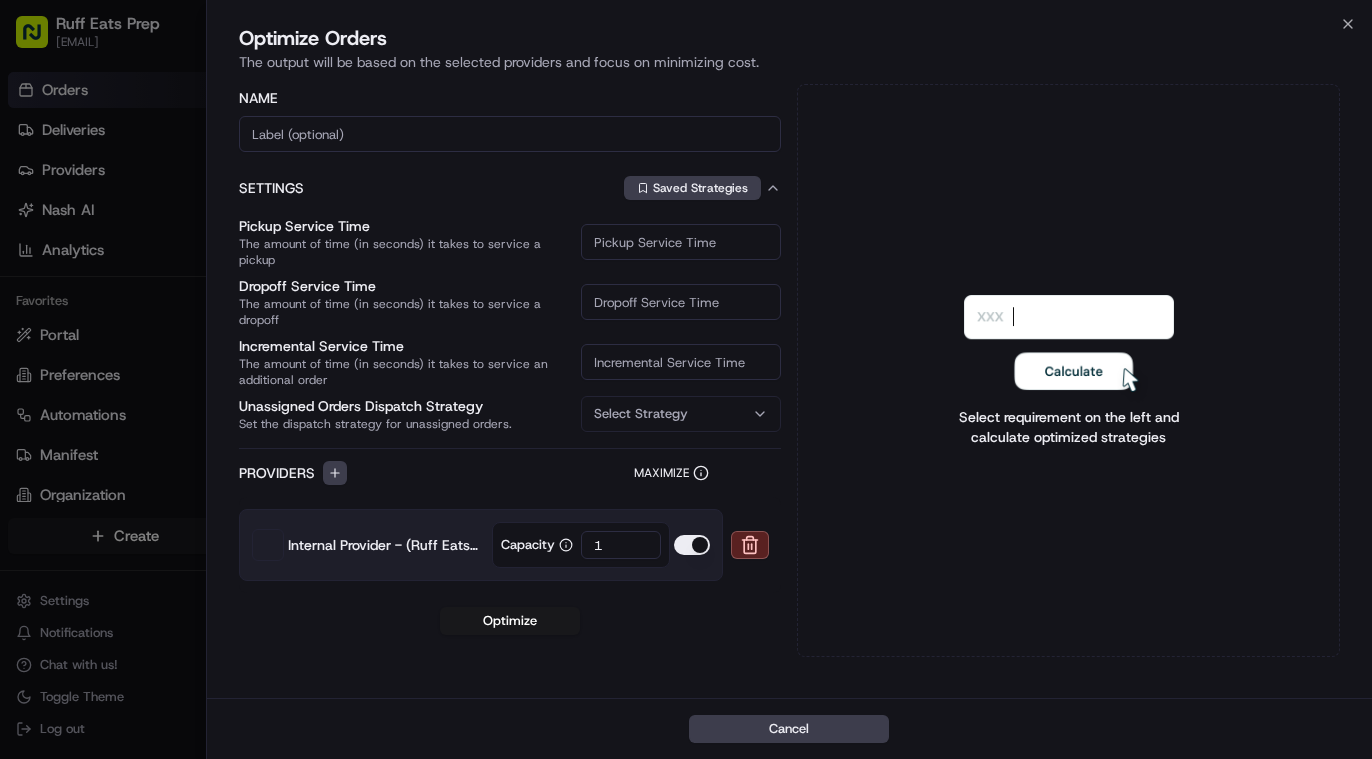 click 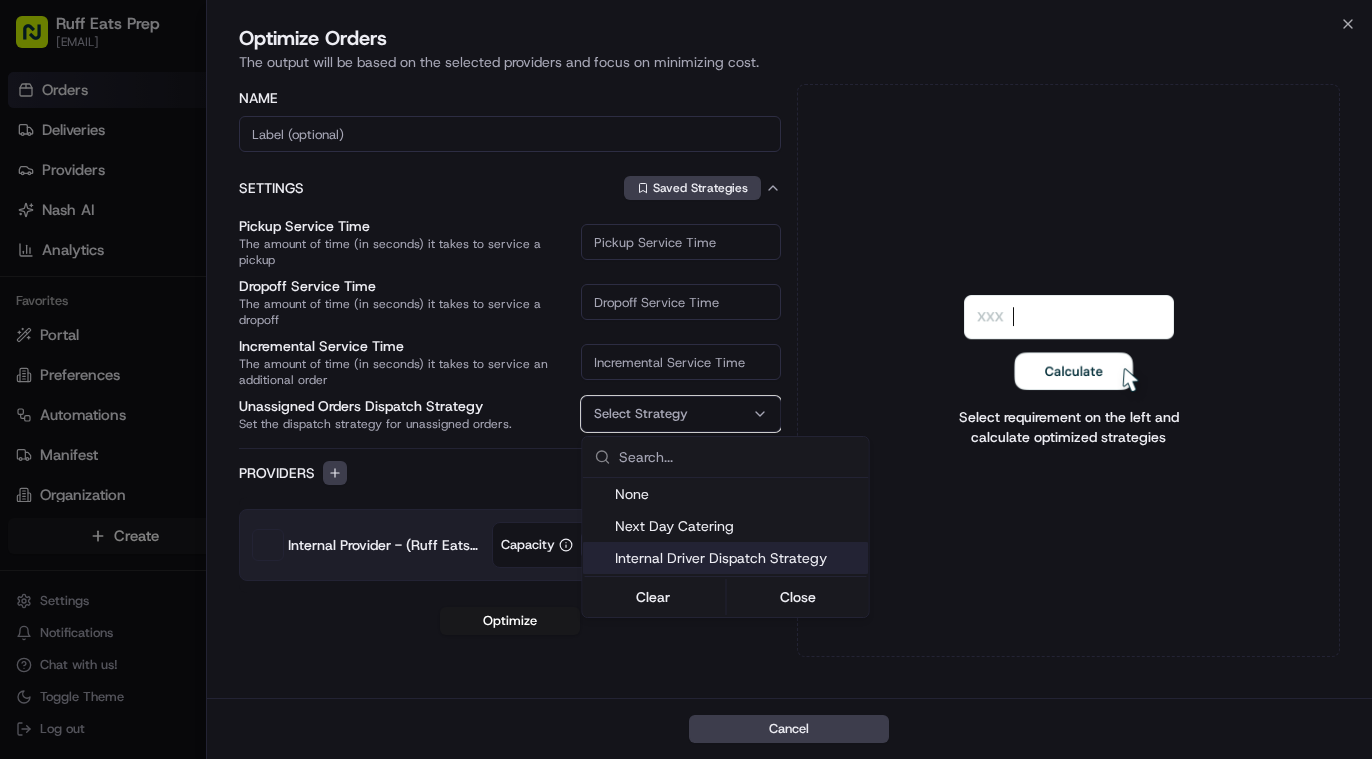 click on "Internal Driver Dispatch Strategy" at bounding box center [738, 558] 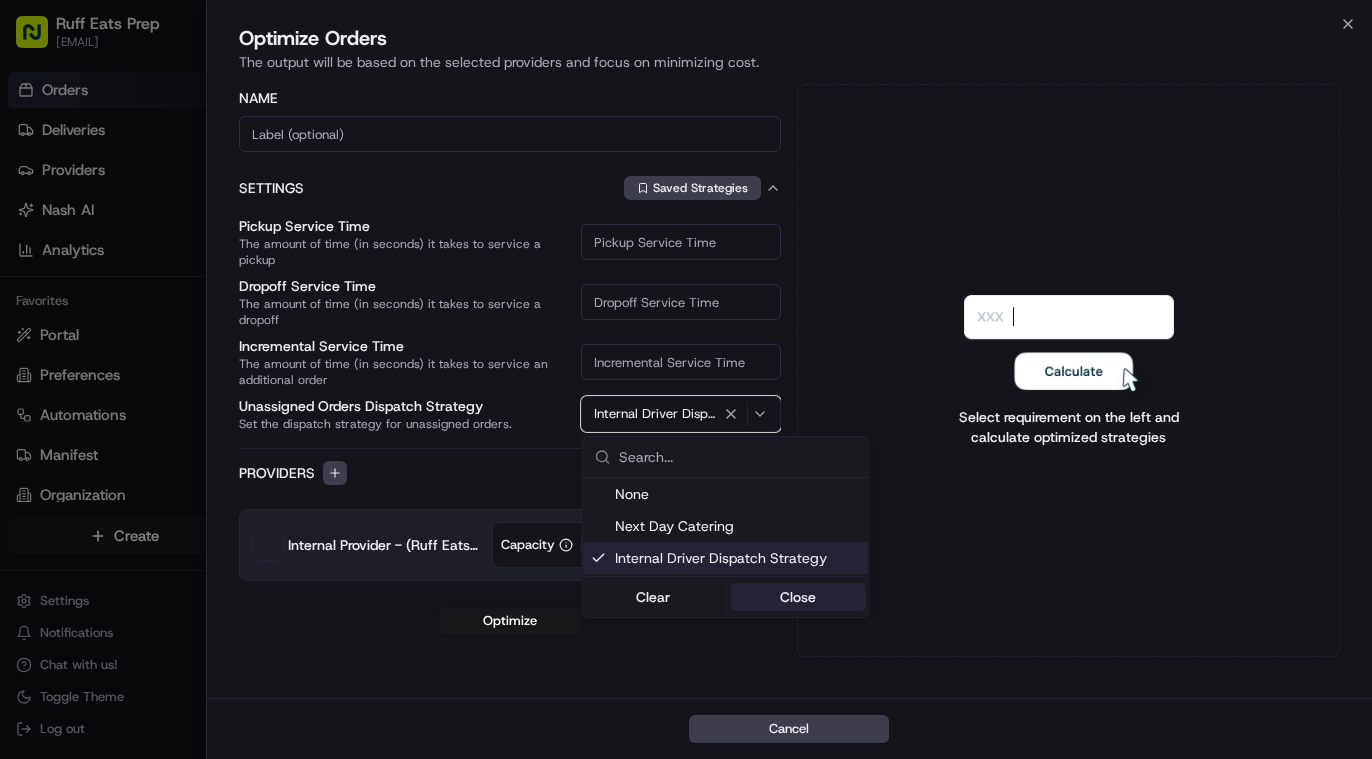 click on "Close" at bounding box center (798, 597) 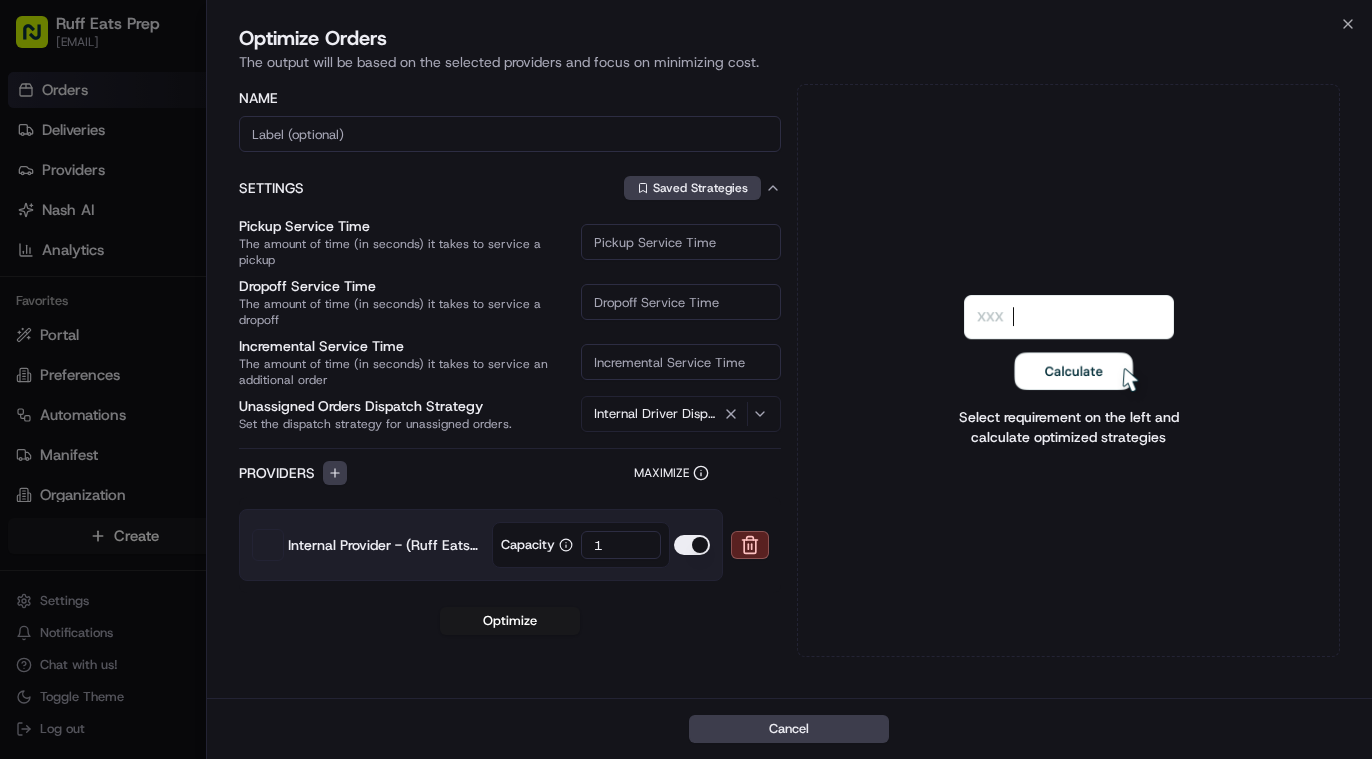click at bounding box center [510, 134] 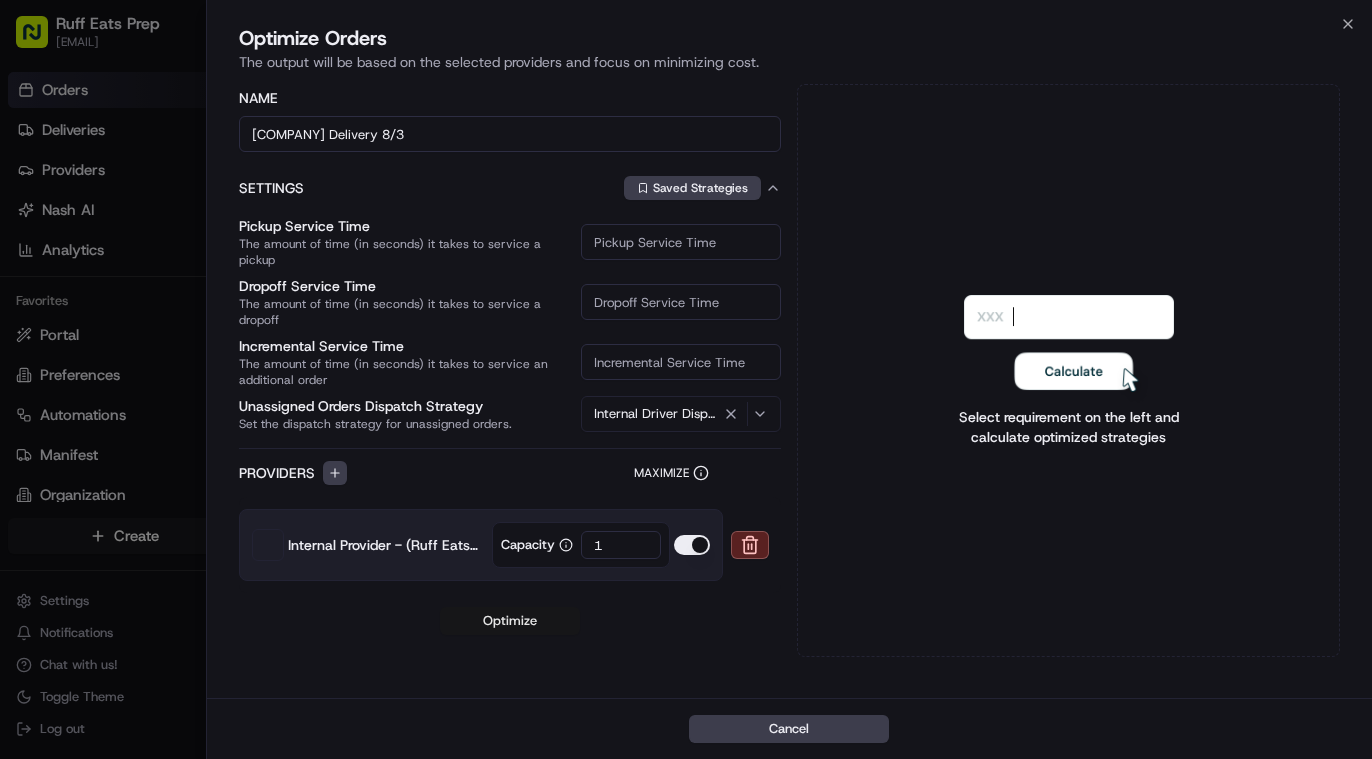 type on "[COMPANY] Delivery 8/3" 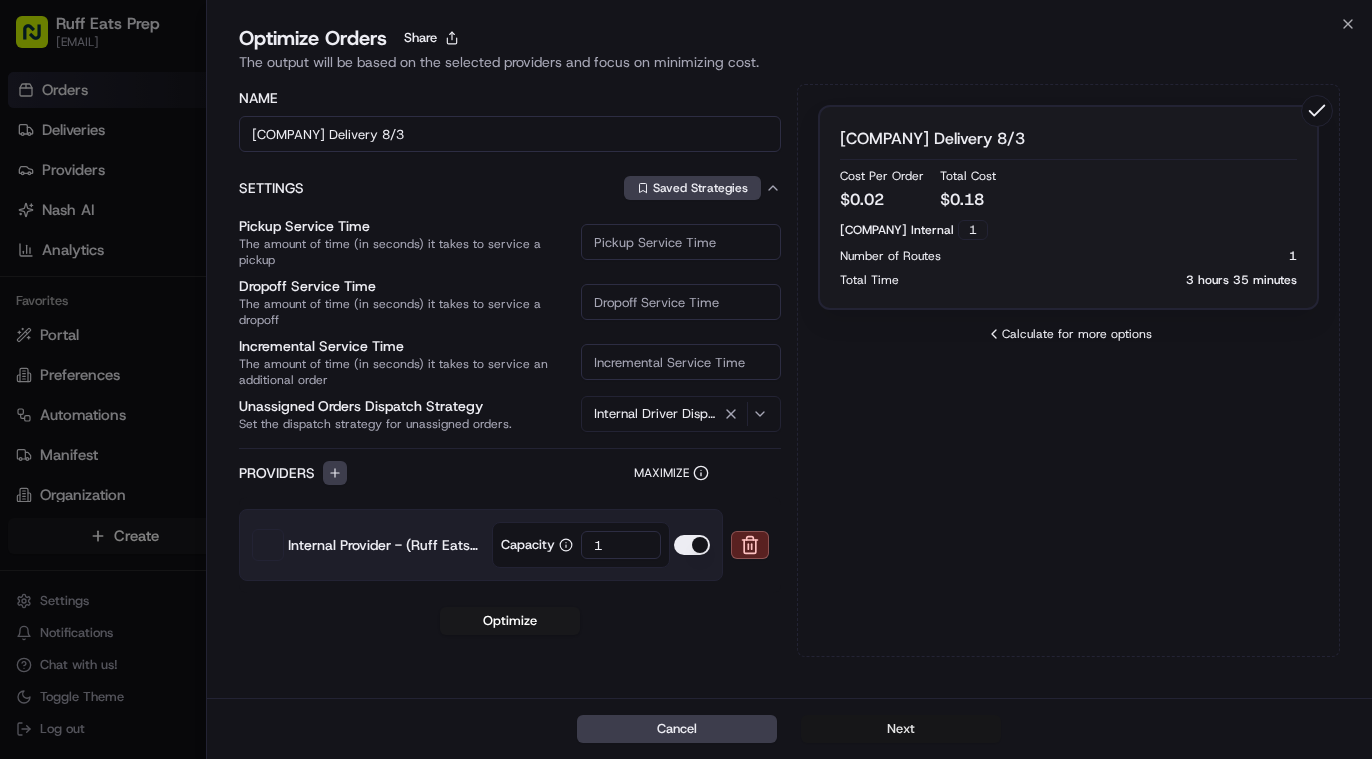 click on "Next" at bounding box center [901, 729] 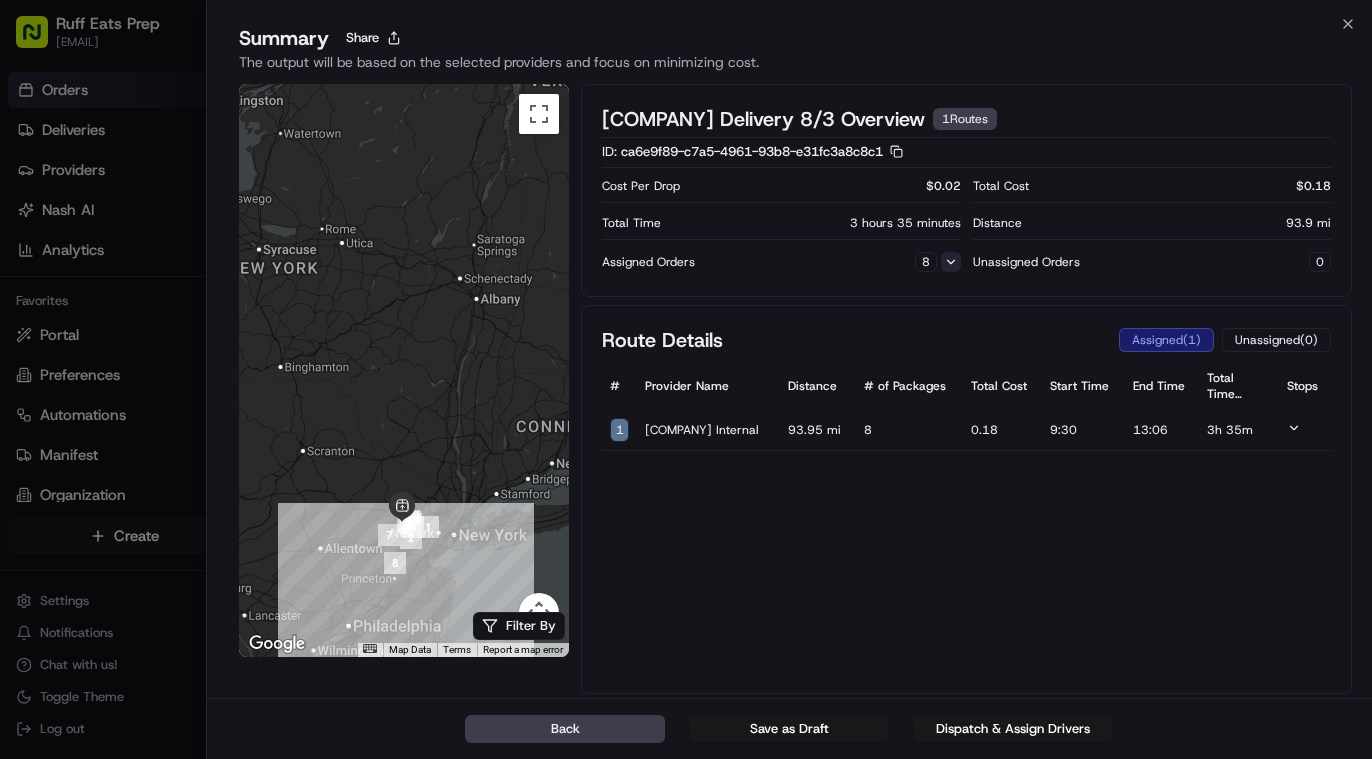 click at bounding box center (951, 262) 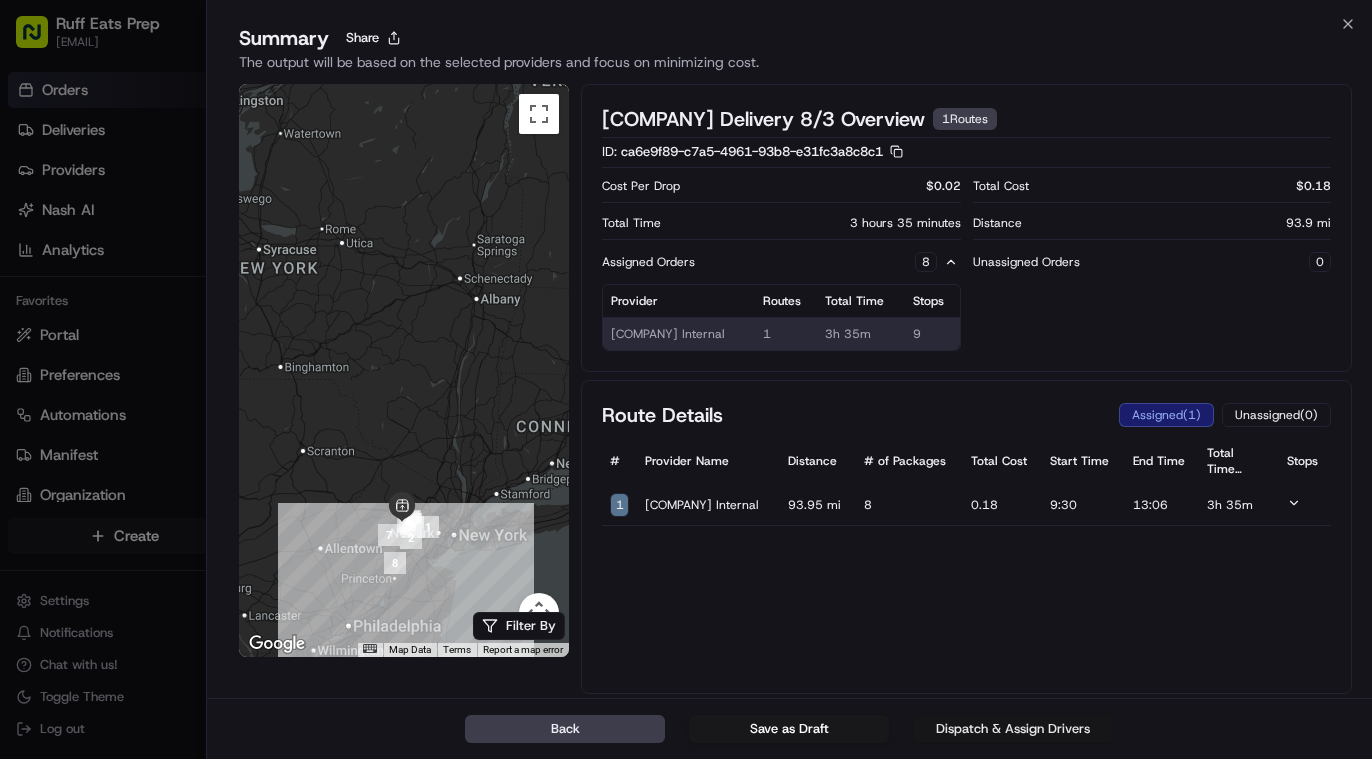 click on "Dispatch & Assign Drivers" at bounding box center [1013, 729] 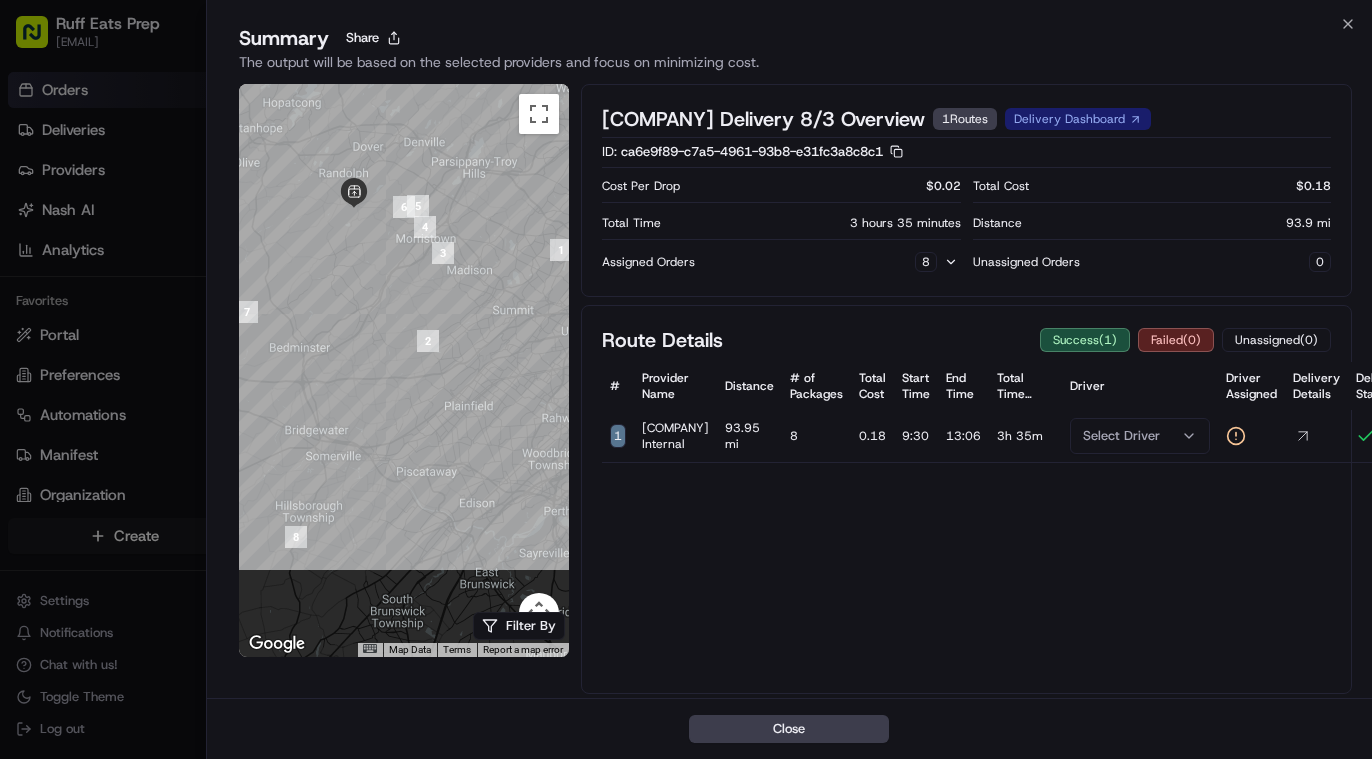 click 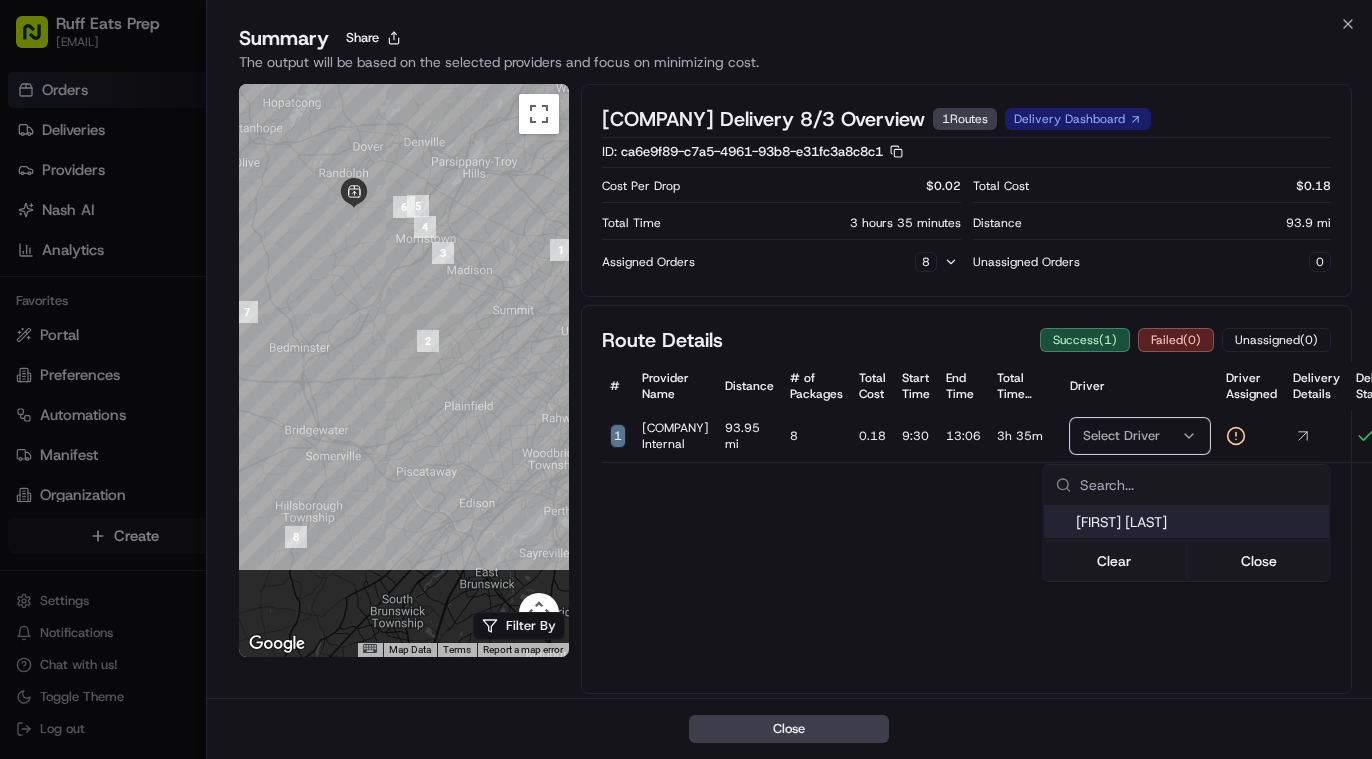 click on "[FIRST] [LAST]" at bounding box center (1199, 522) 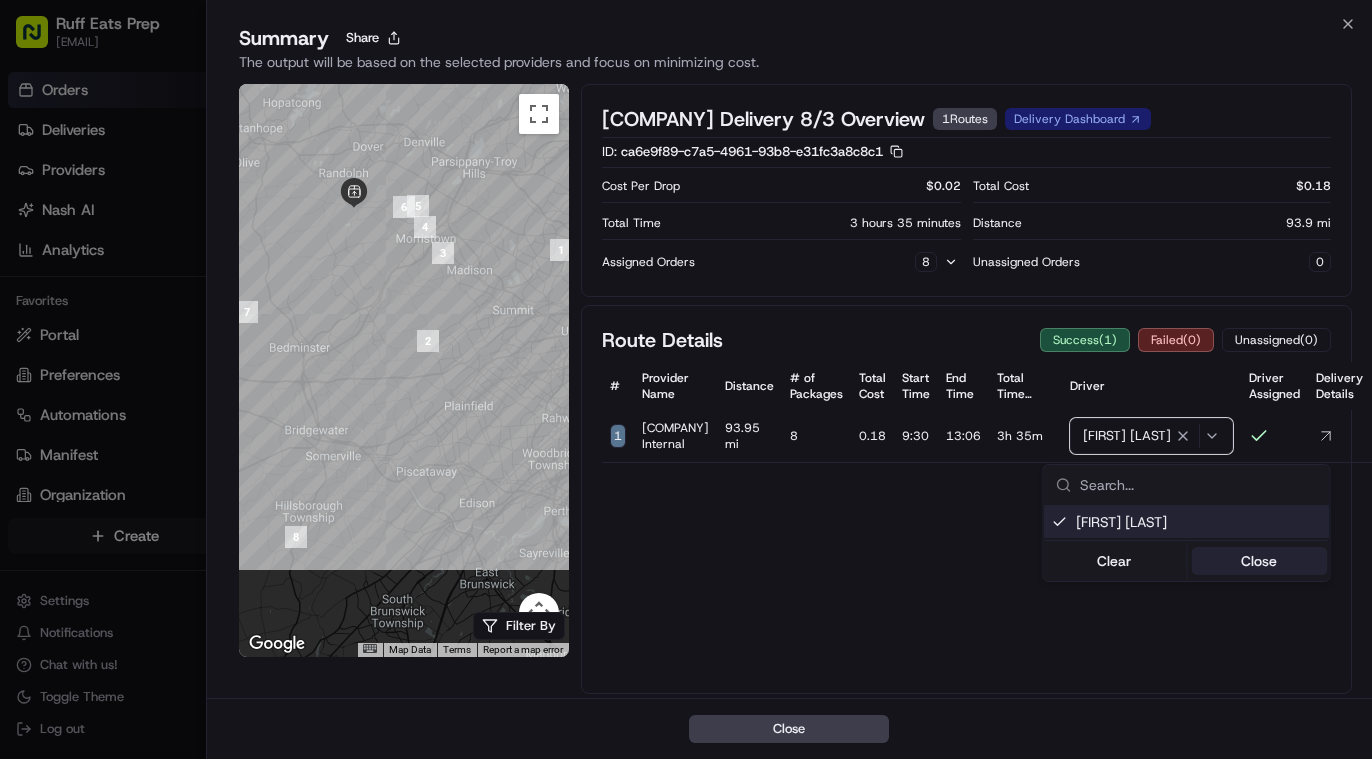 click on "Close" at bounding box center [1259, 561] 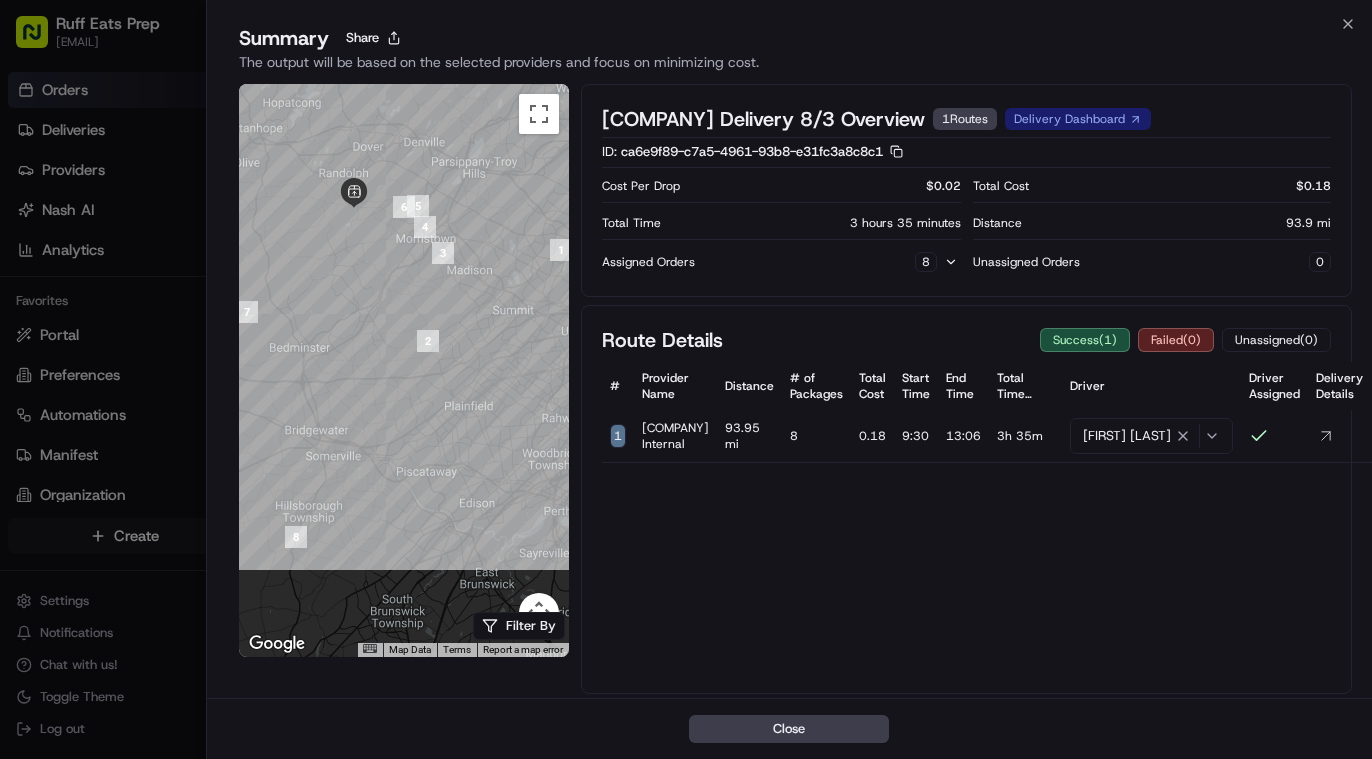 scroll, scrollTop: 0, scrollLeft: 55, axis: horizontal 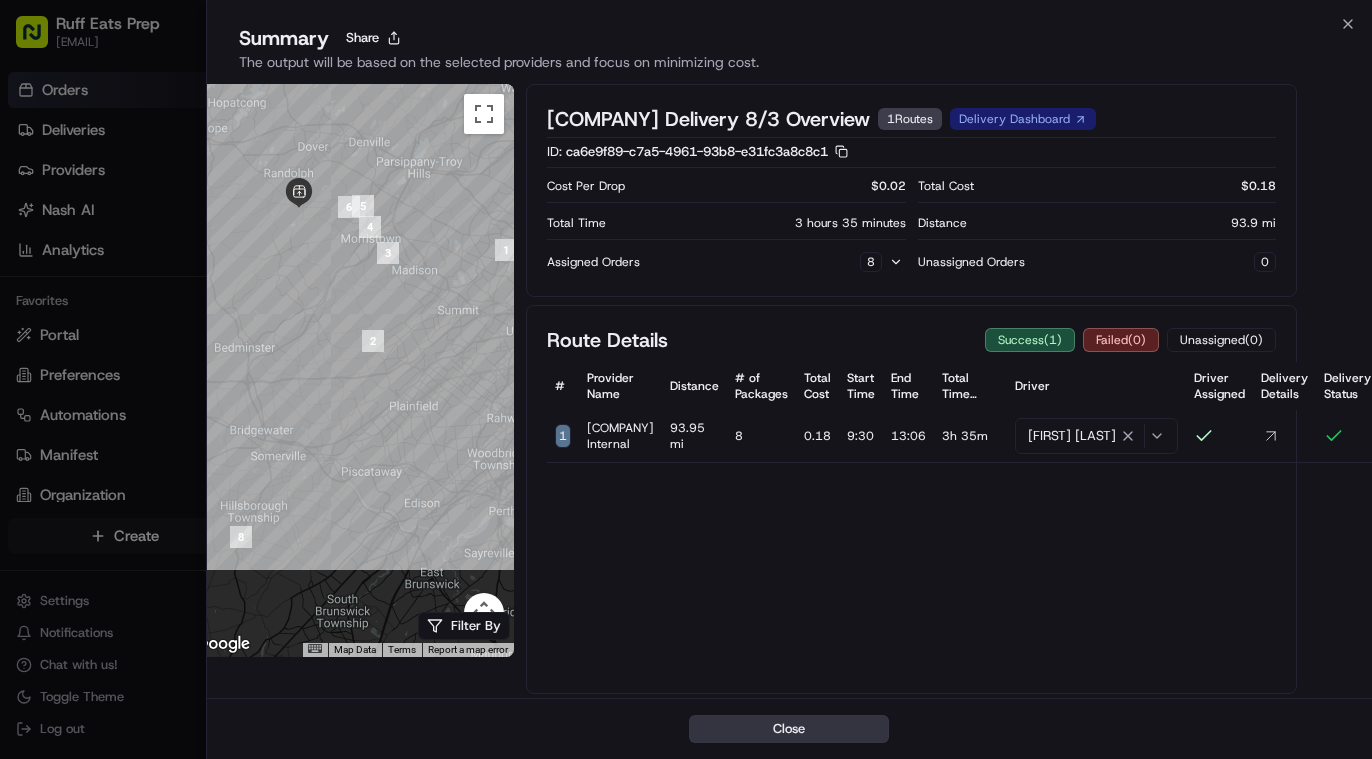 click on "Close" at bounding box center [789, 729] 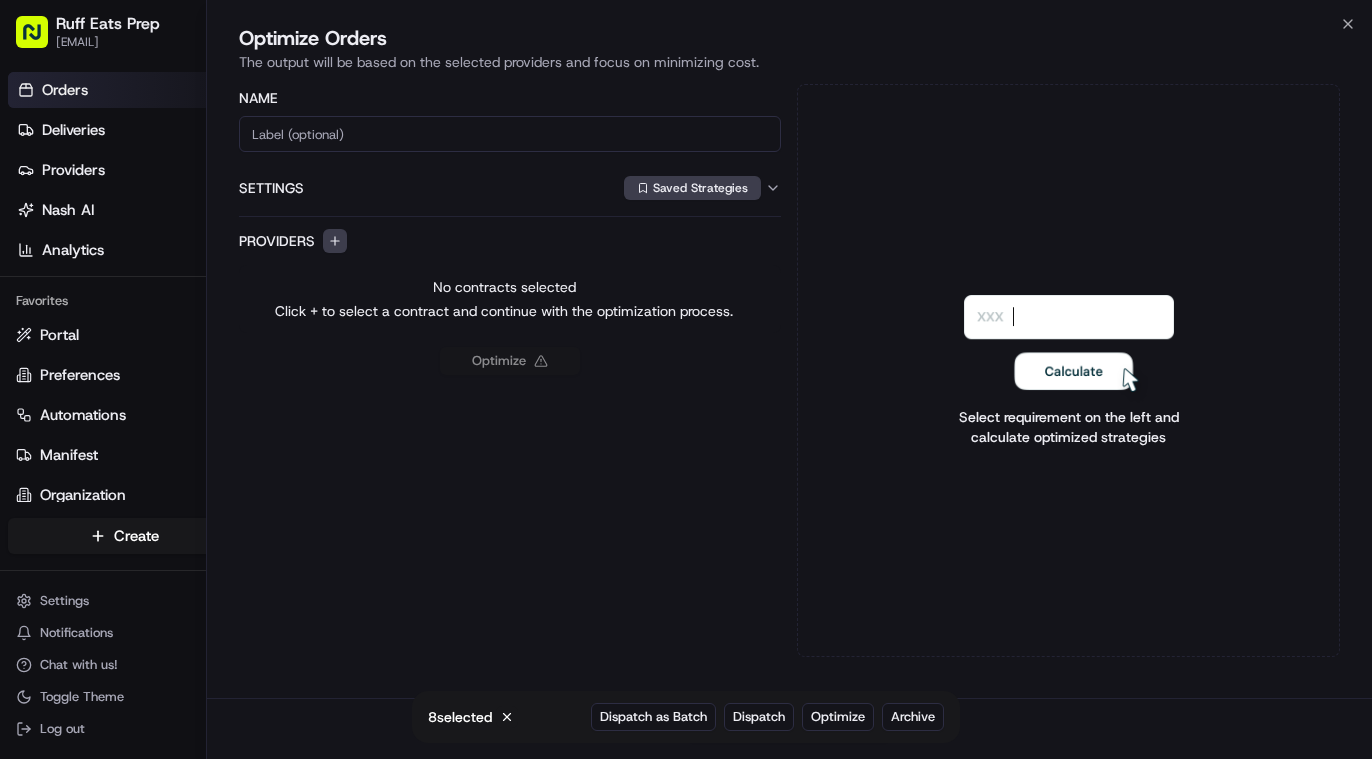 scroll, scrollTop: 0, scrollLeft: 0, axis: both 